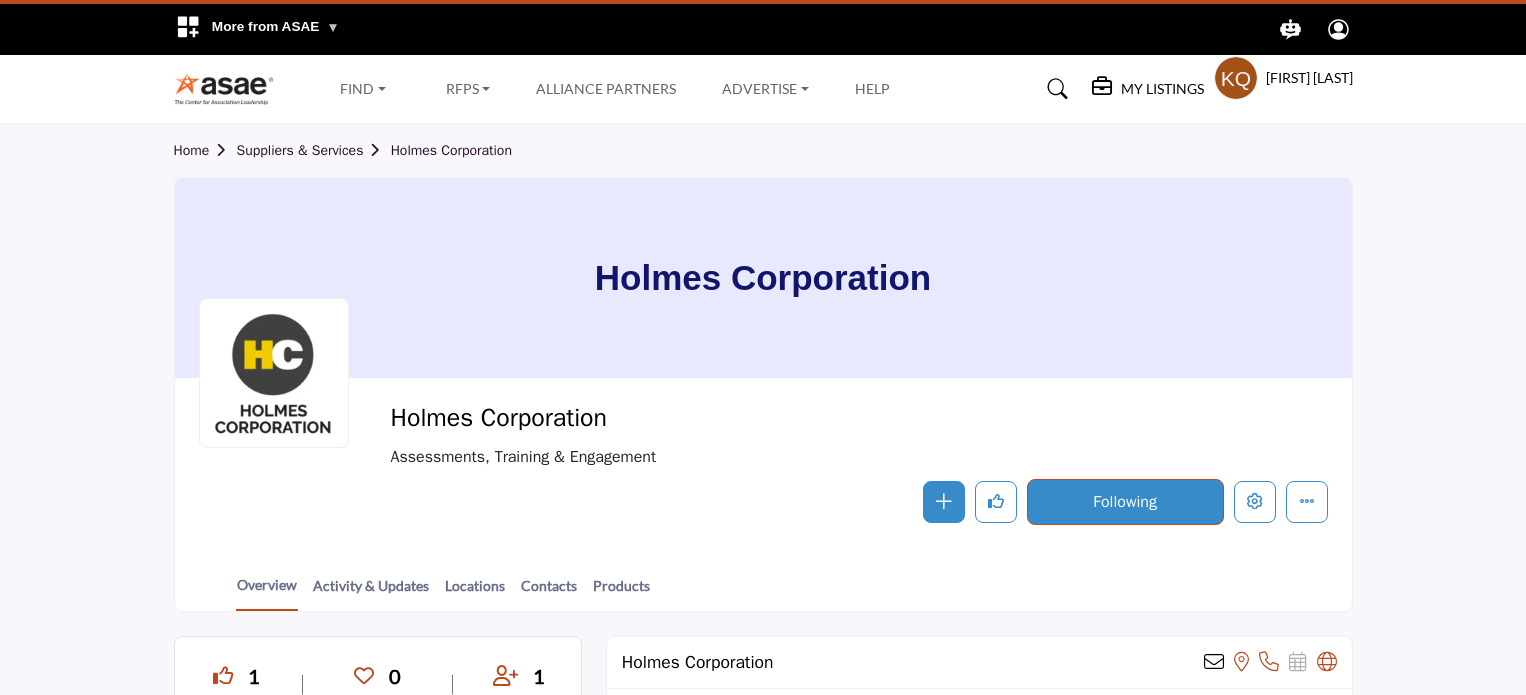scroll, scrollTop: 0, scrollLeft: 0, axis: both 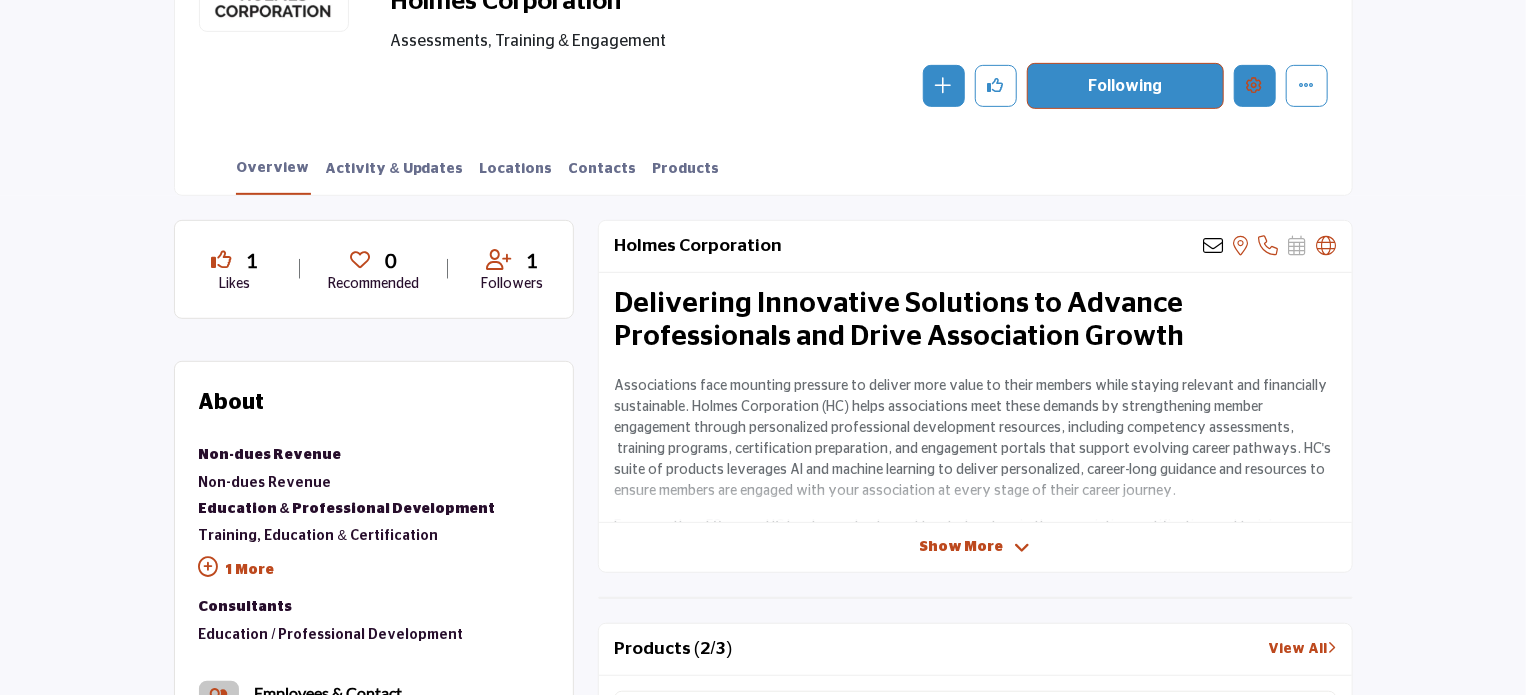 click at bounding box center (1255, 85) 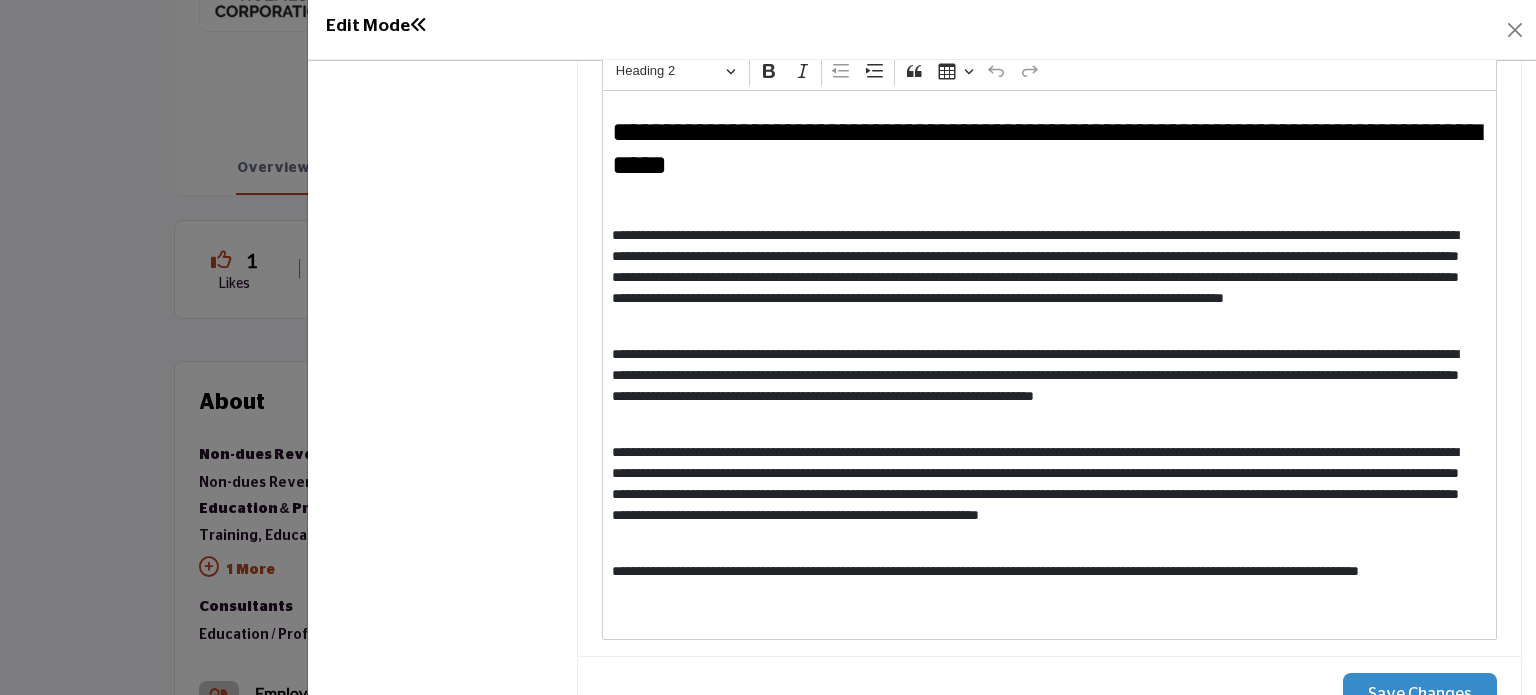 scroll, scrollTop: 2002, scrollLeft: 0, axis: vertical 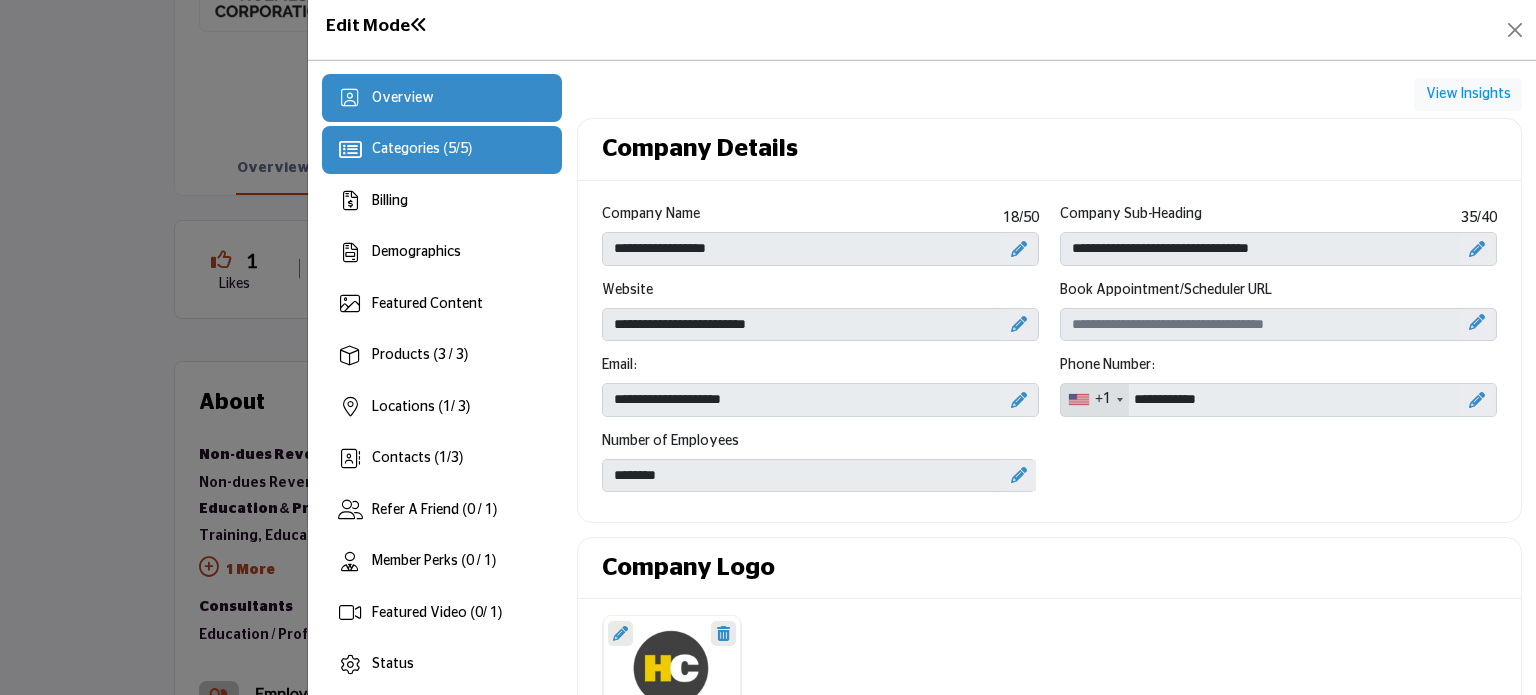 click on "Categories ( 5  /  5 )" at bounding box center (422, 149) 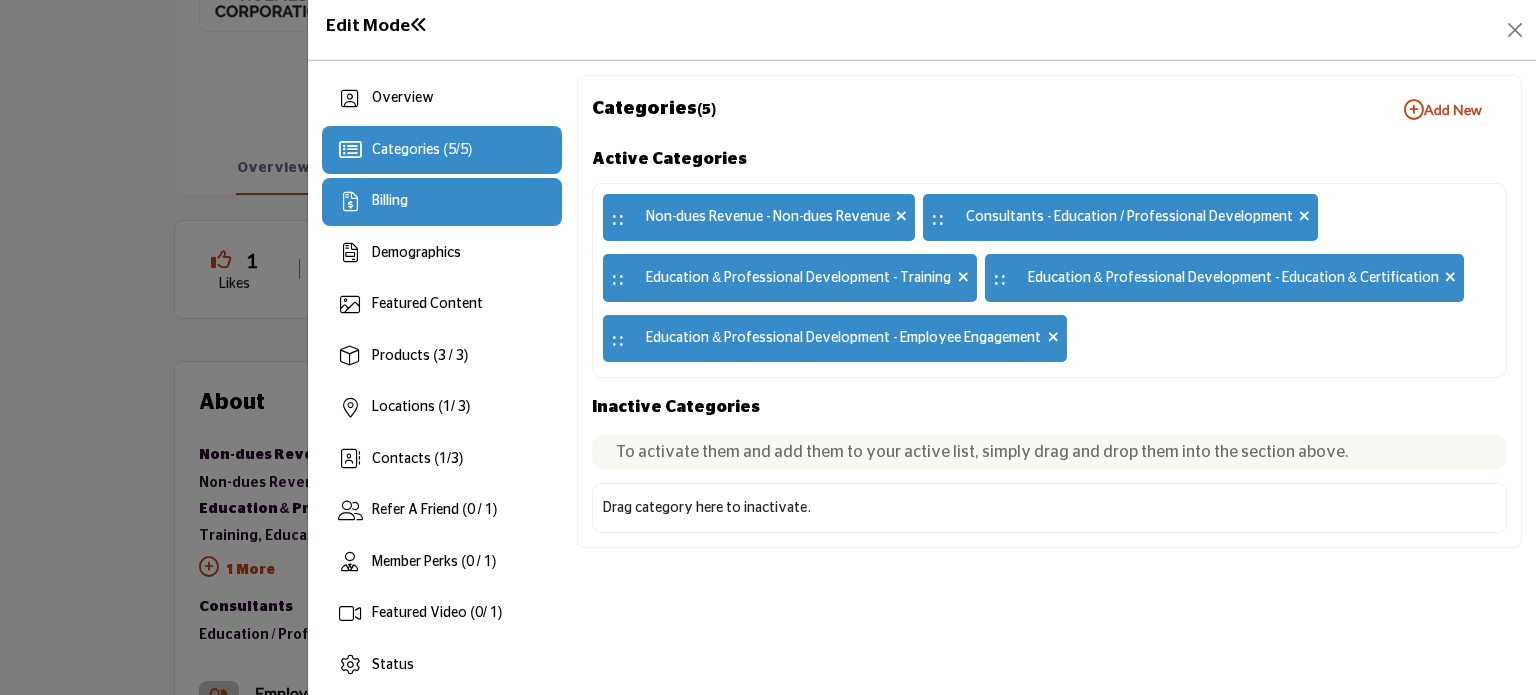click on "Billing" at bounding box center [390, 201] 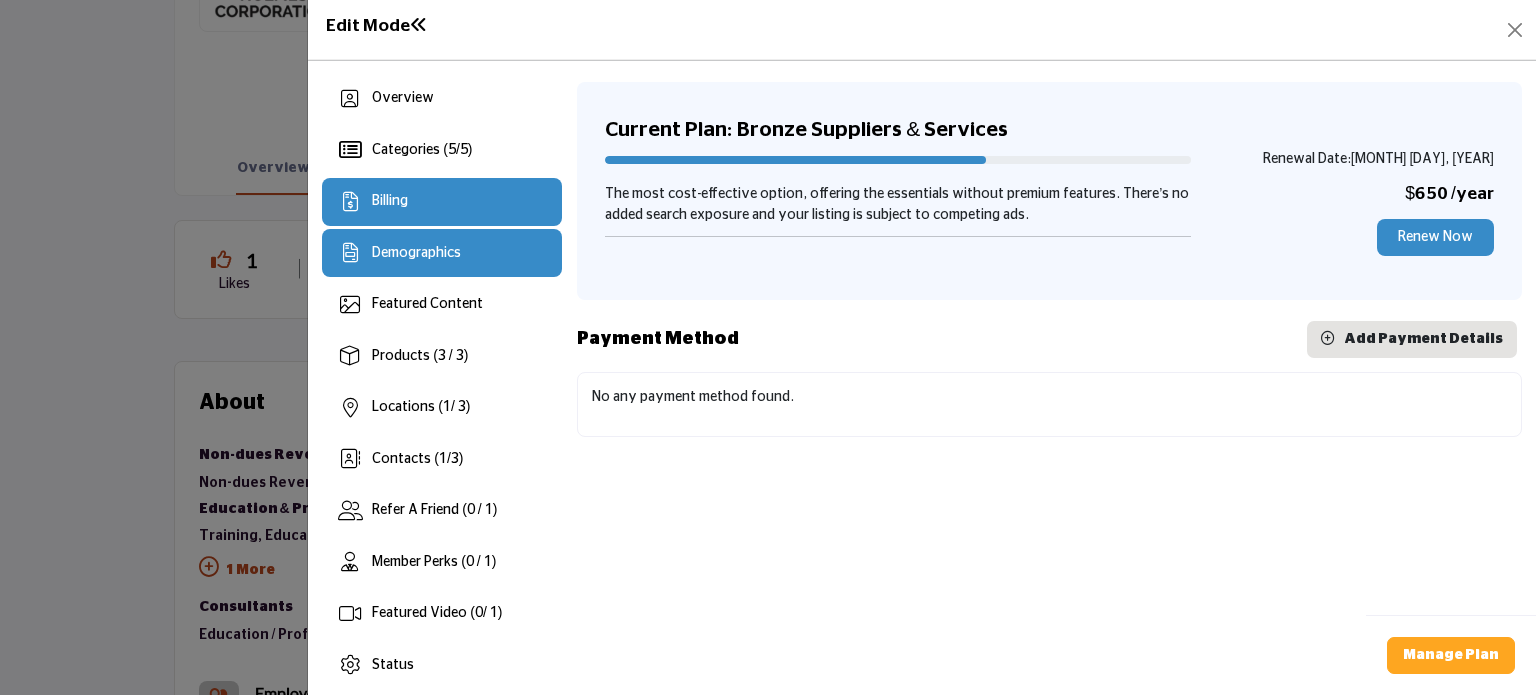click on "Demographics" at bounding box center (442, 253) 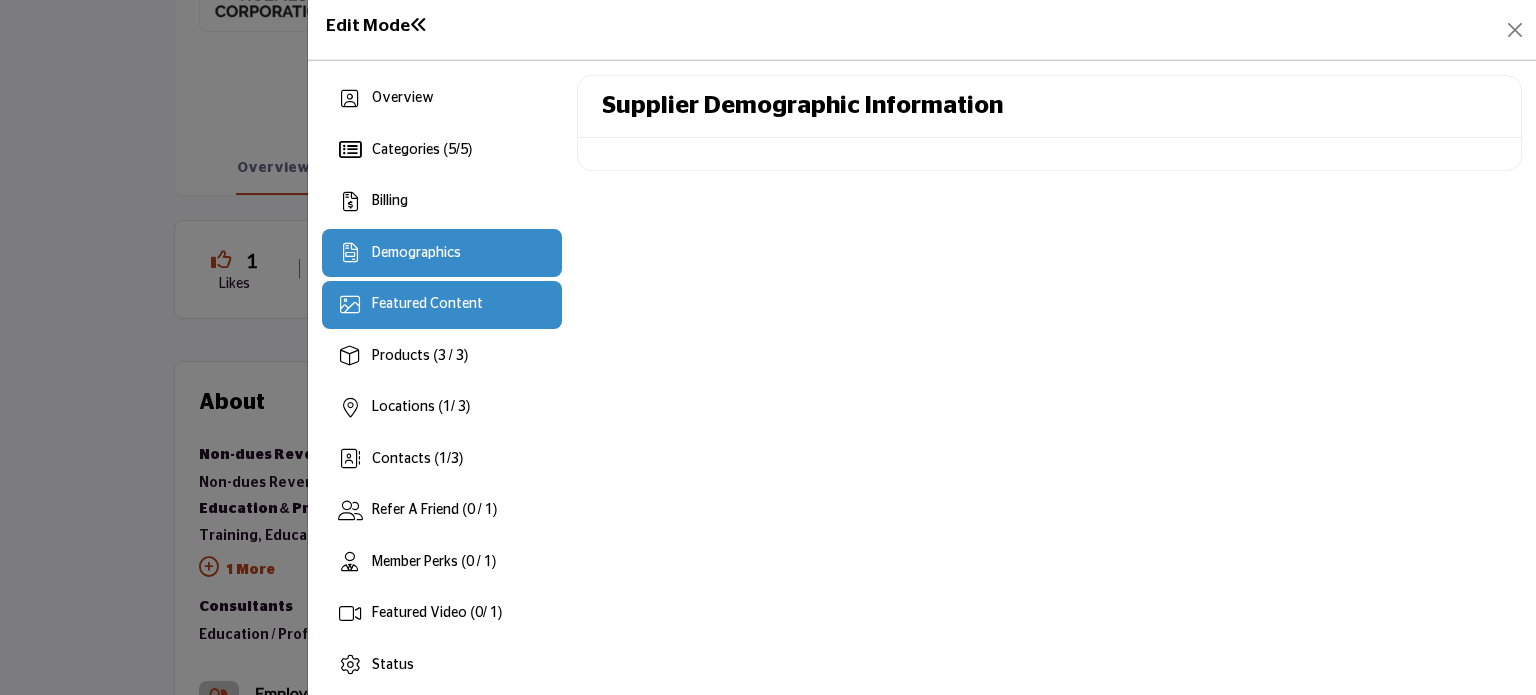 click on "Featured Content" at bounding box center [427, 304] 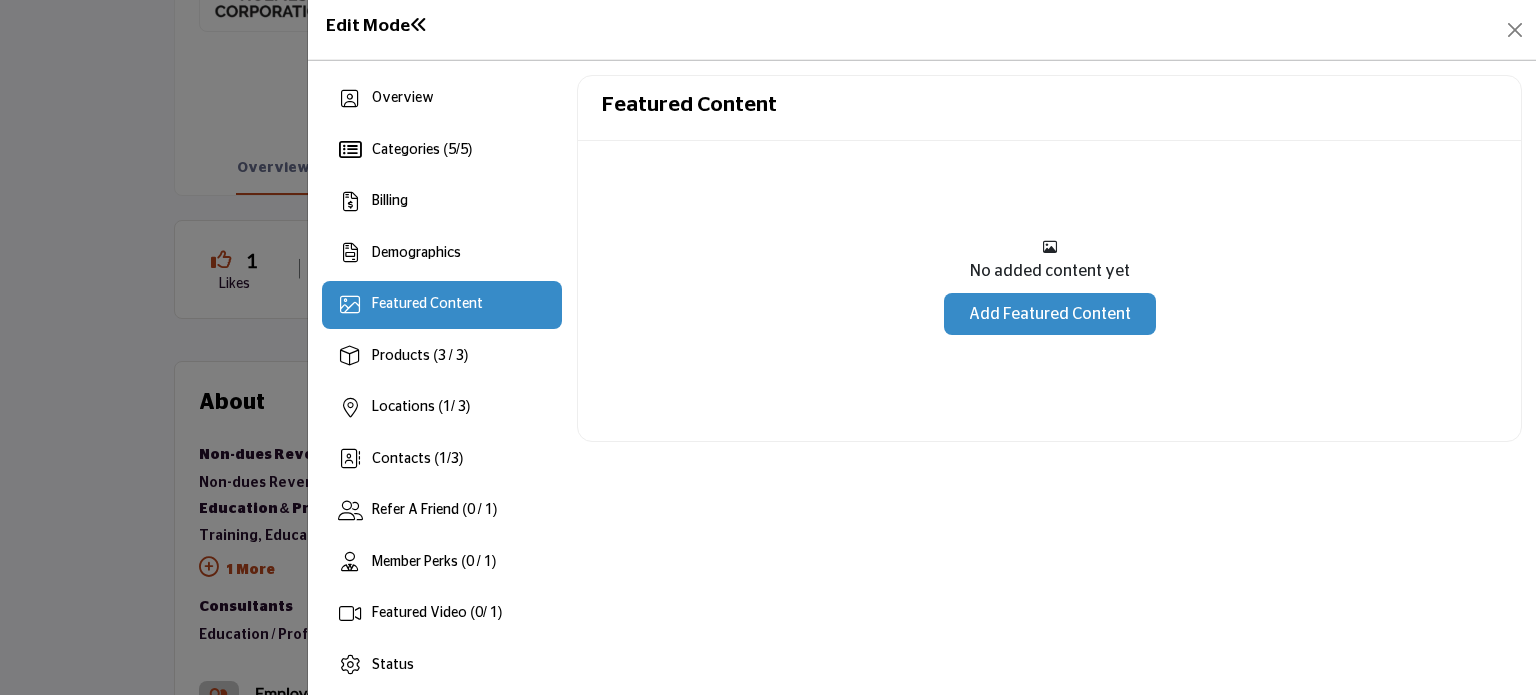 click on "Add Featured Content" at bounding box center (1050, 314) 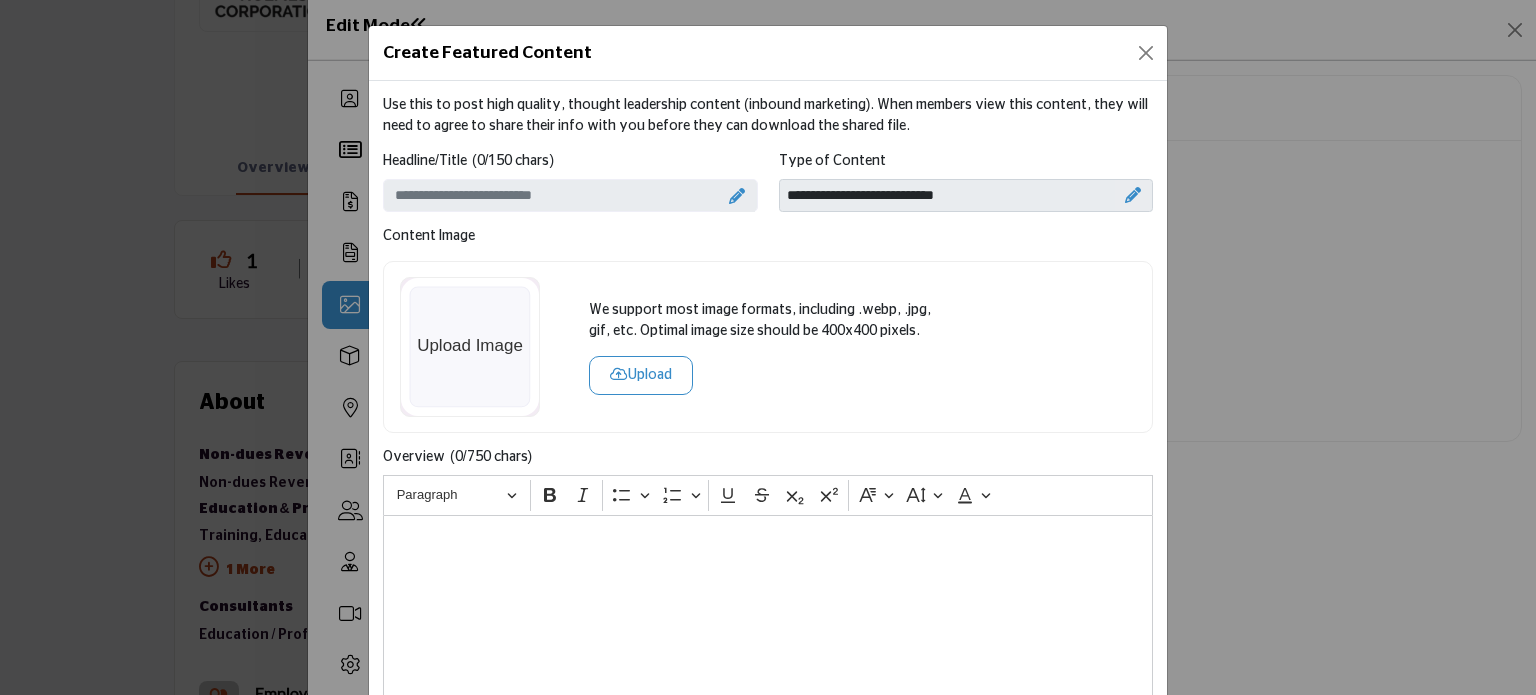 click at bounding box center [1133, 195] 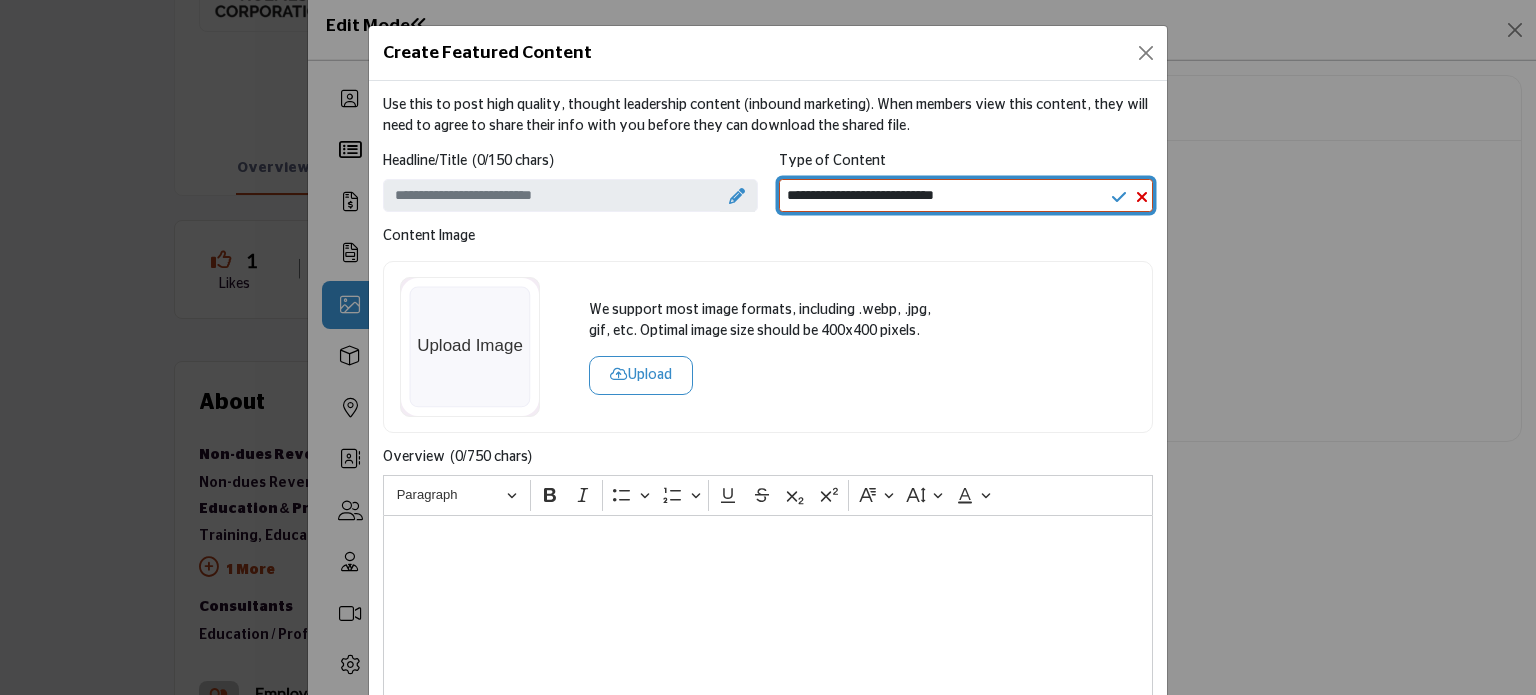 click on "**********" at bounding box center [966, 195] 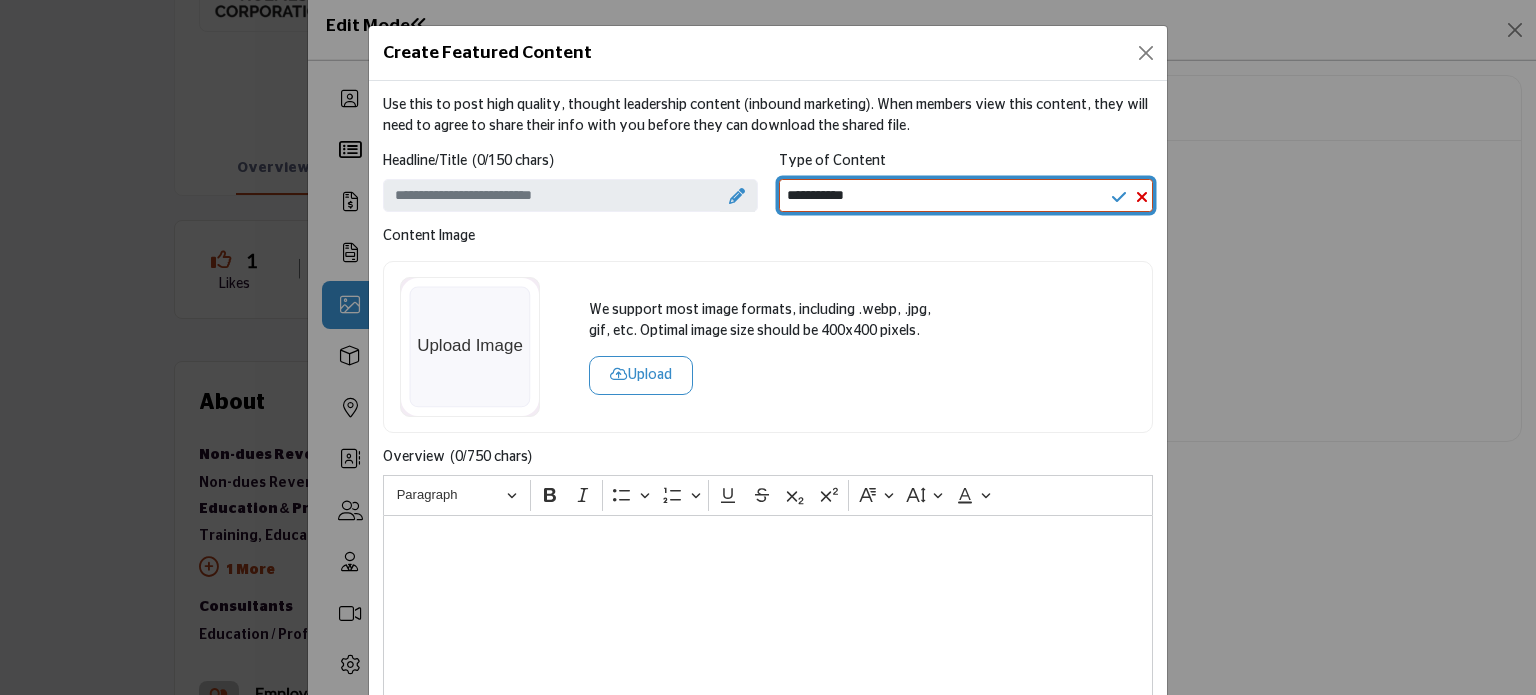 click on "**********" at bounding box center [966, 195] 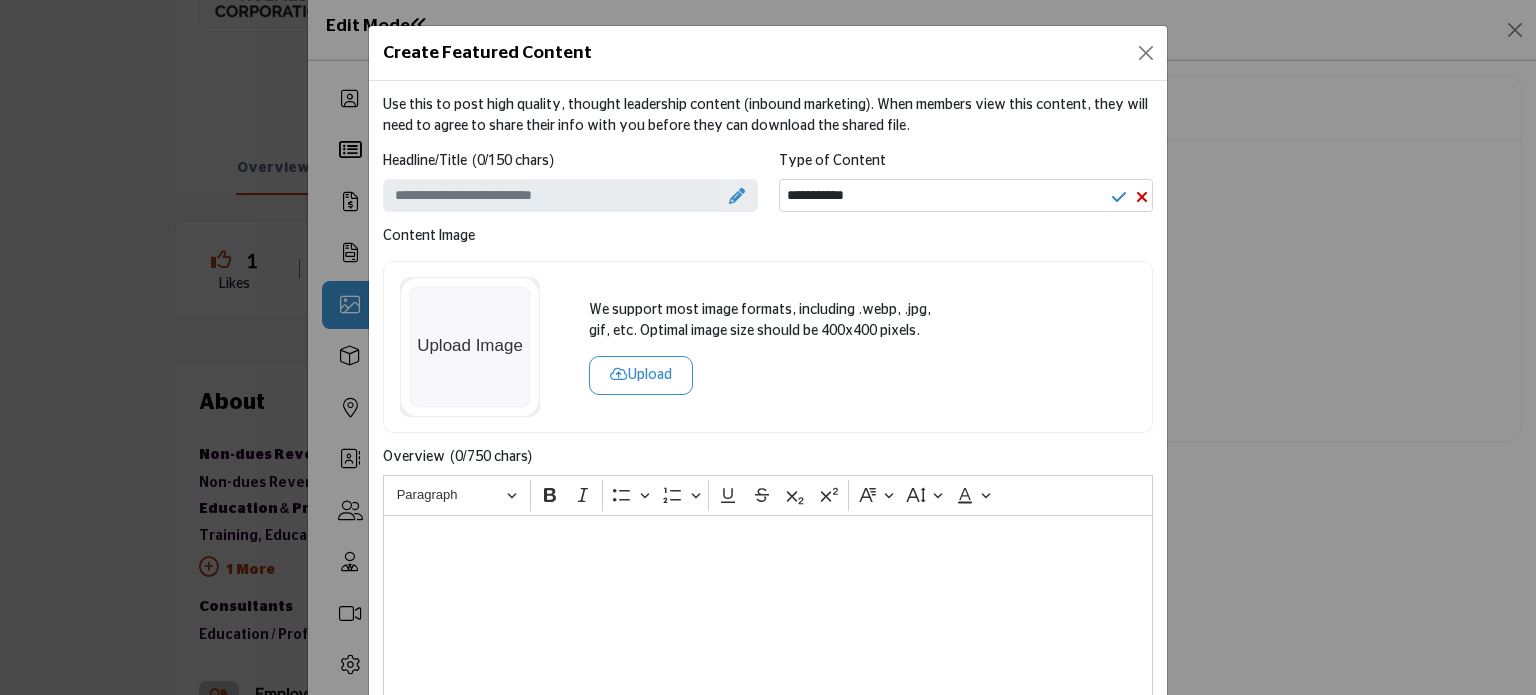 click at bounding box center [737, 196] 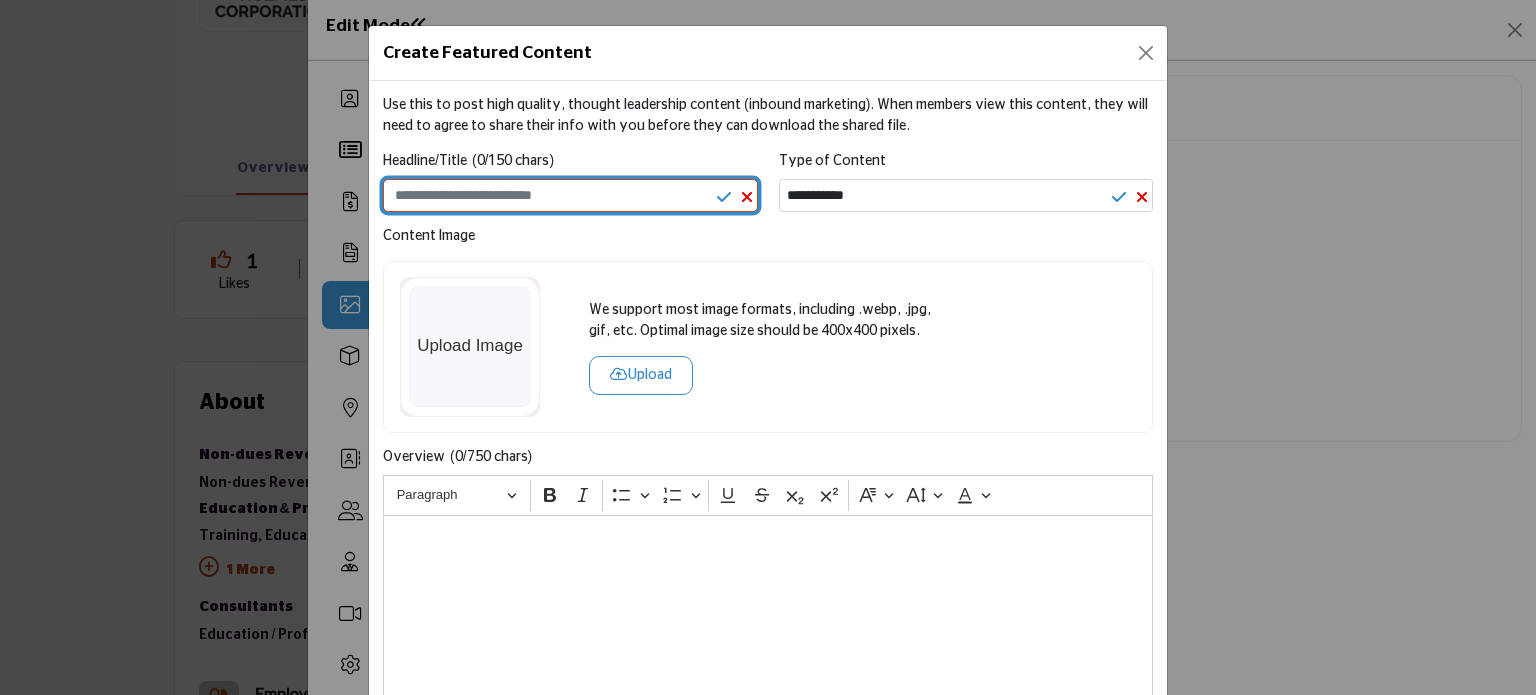 click at bounding box center [570, 196] 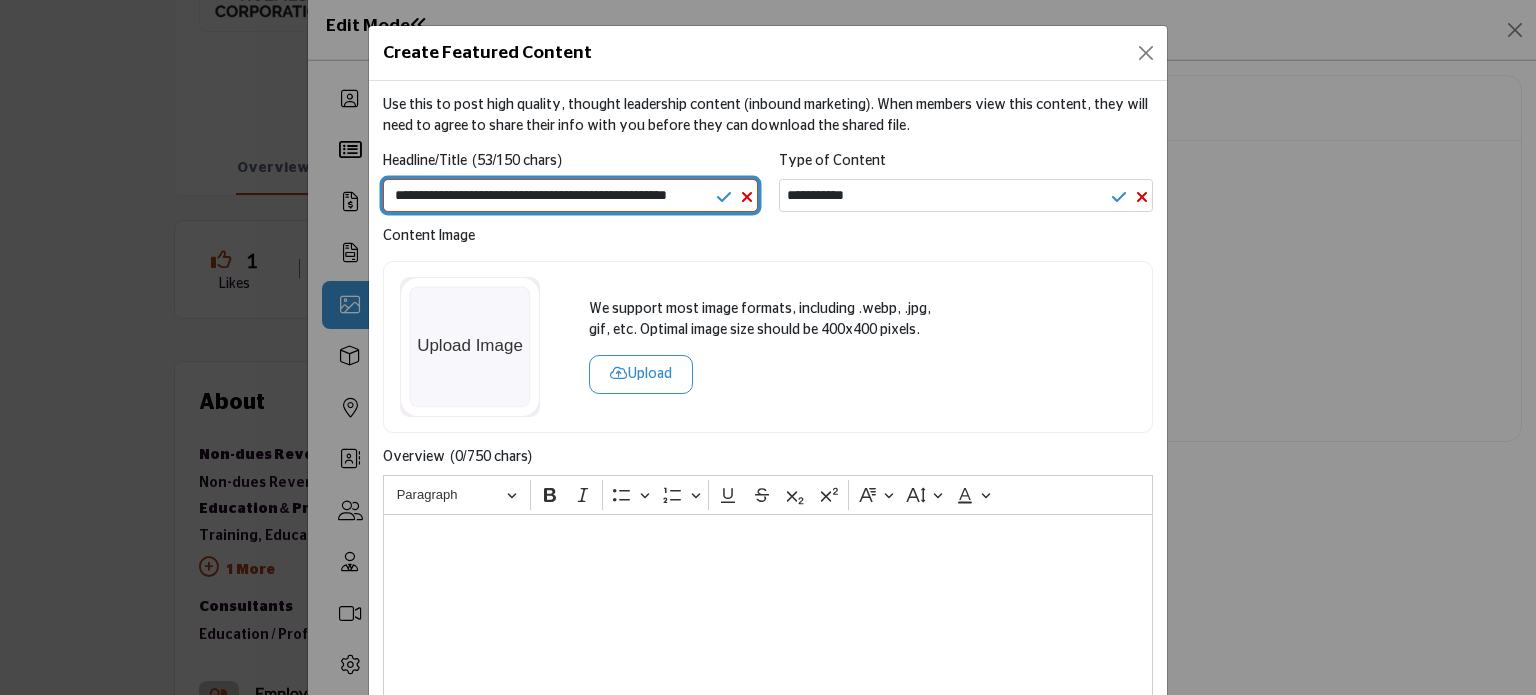 scroll, scrollTop: 0, scrollLeft: 25, axis: horizontal 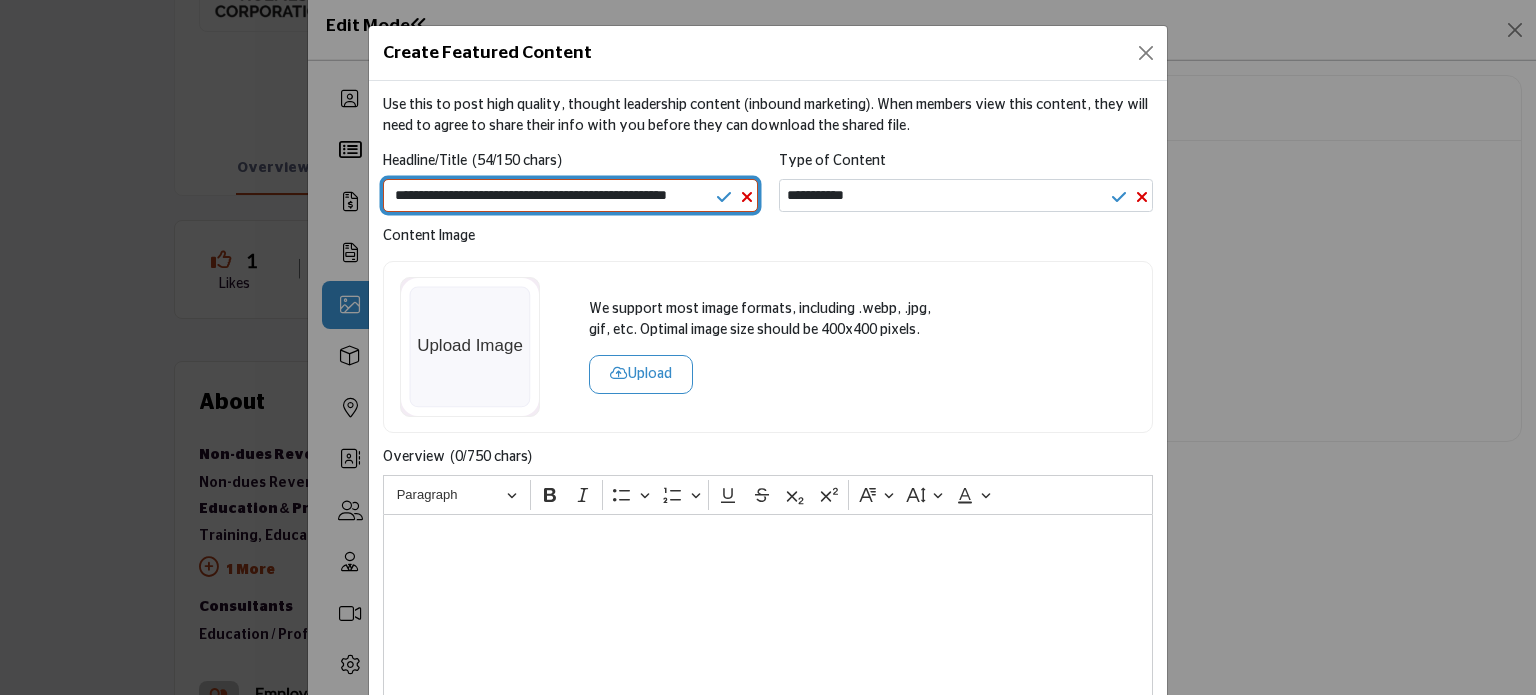 type on "**********" 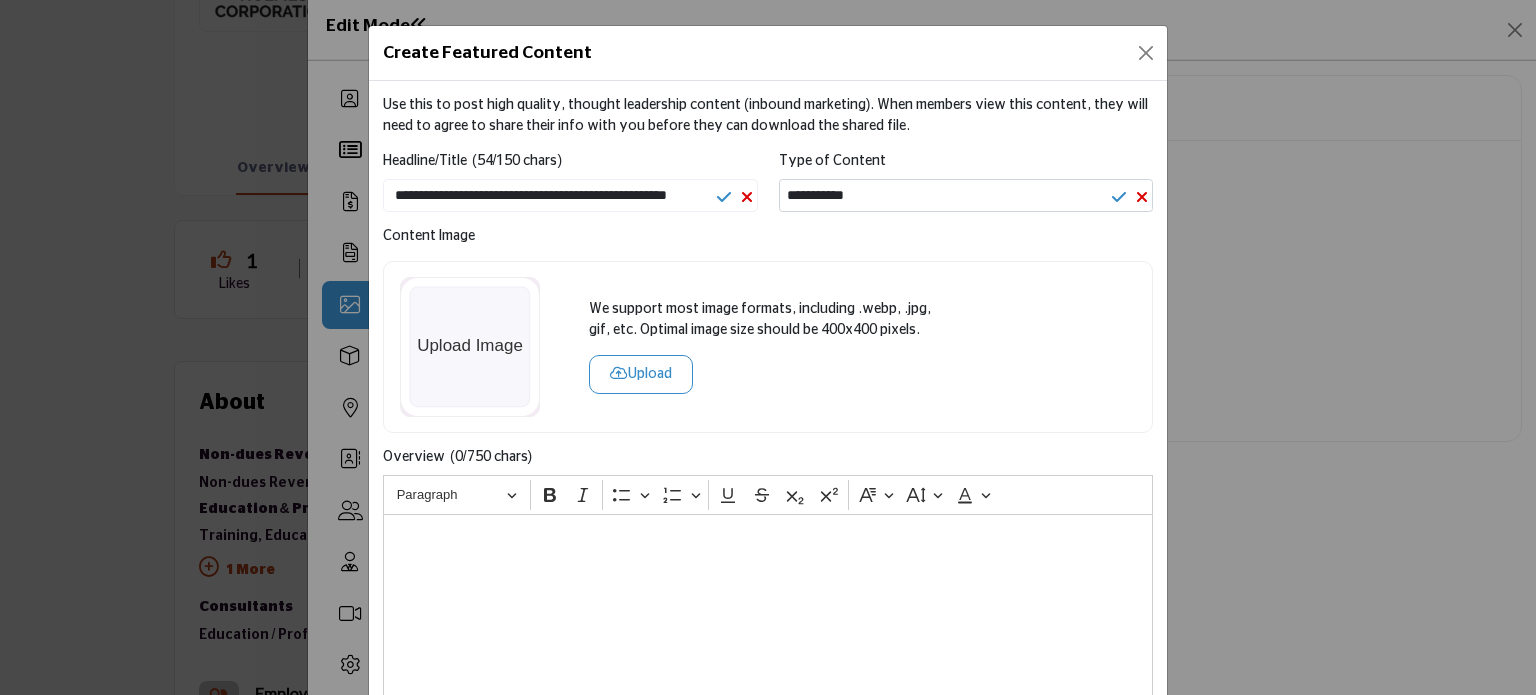 click at bounding box center (768, 639) 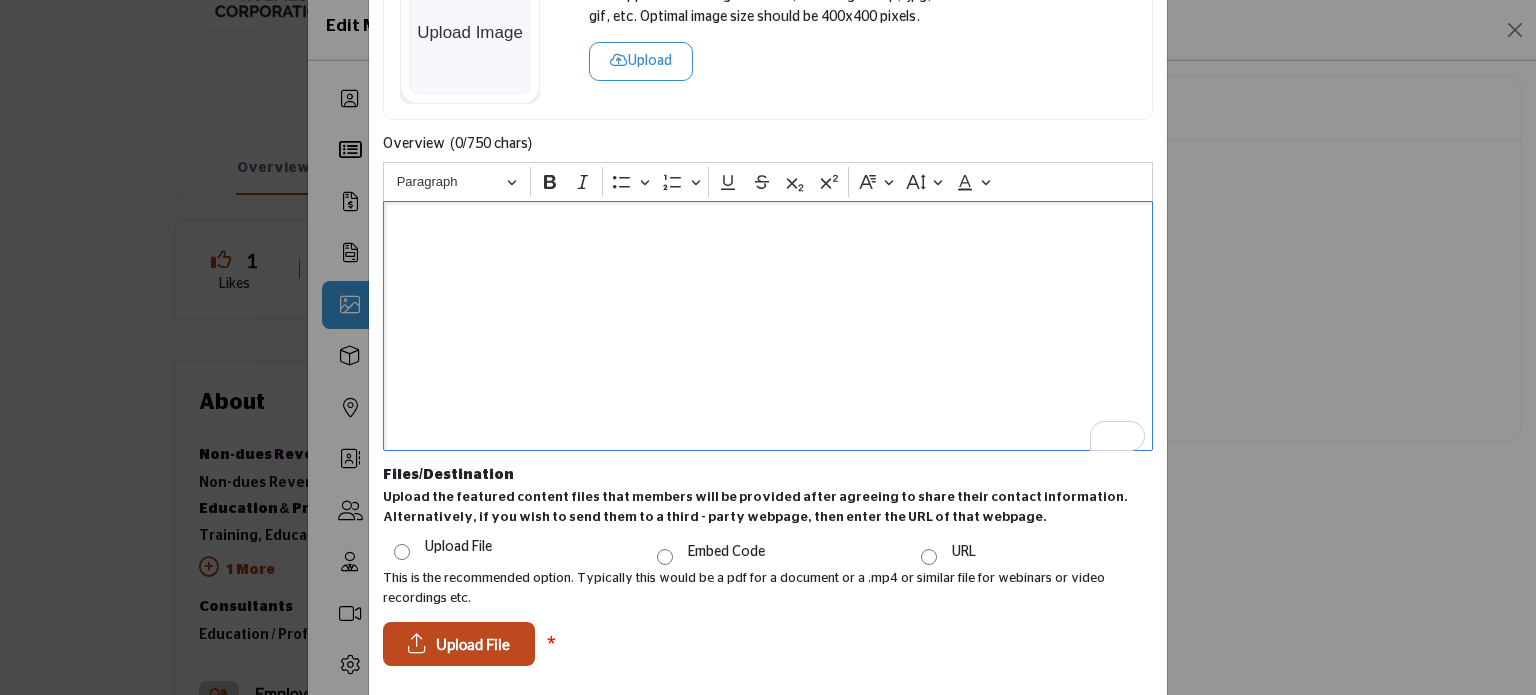 scroll, scrollTop: 340, scrollLeft: 0, axis: vertical 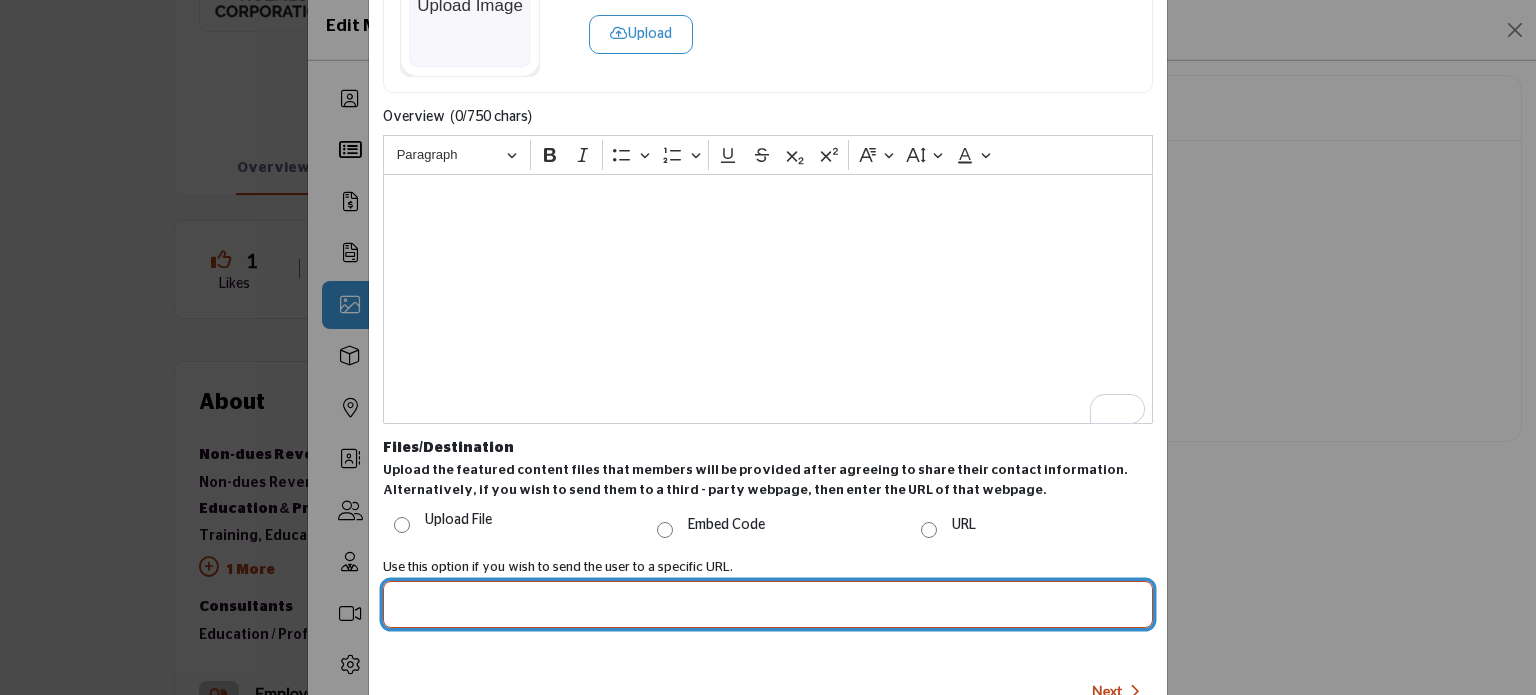 click at bounding box center (768, 604) 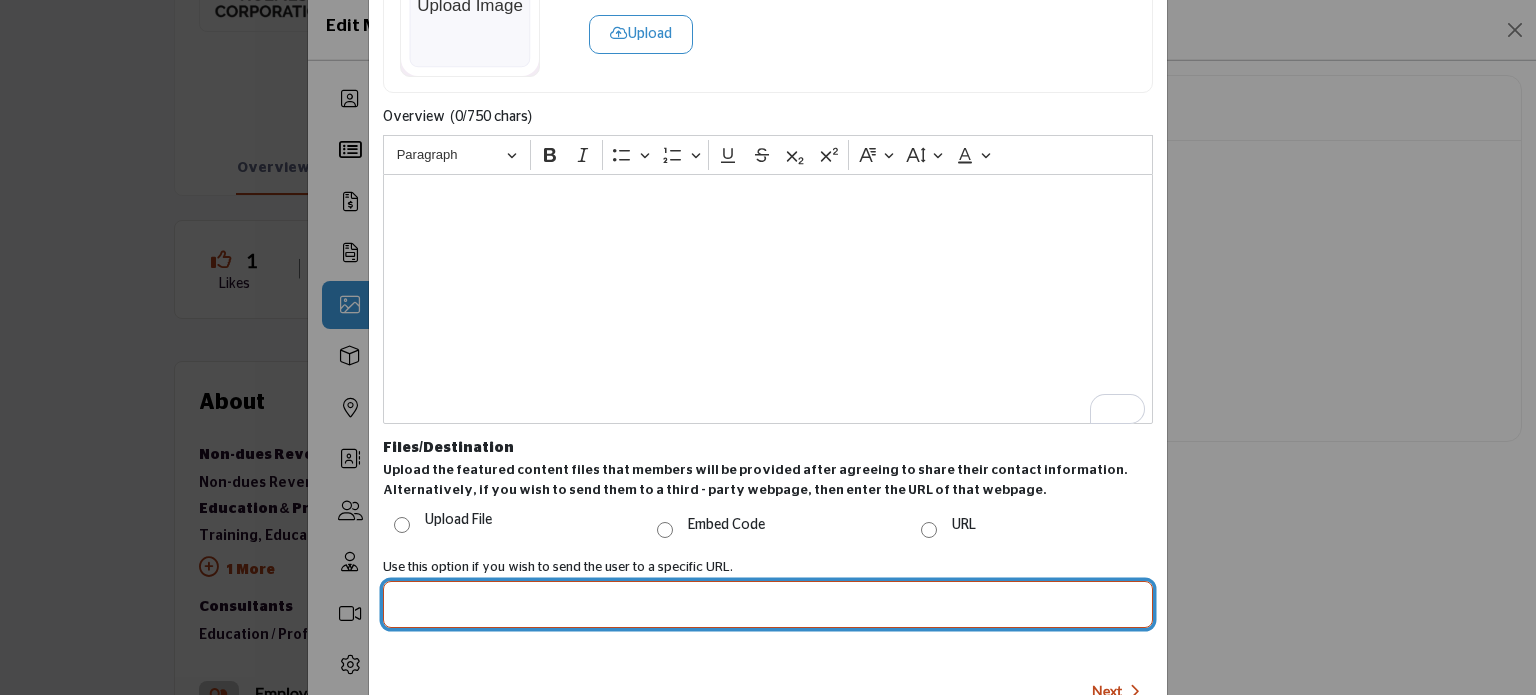 paste on "**********" 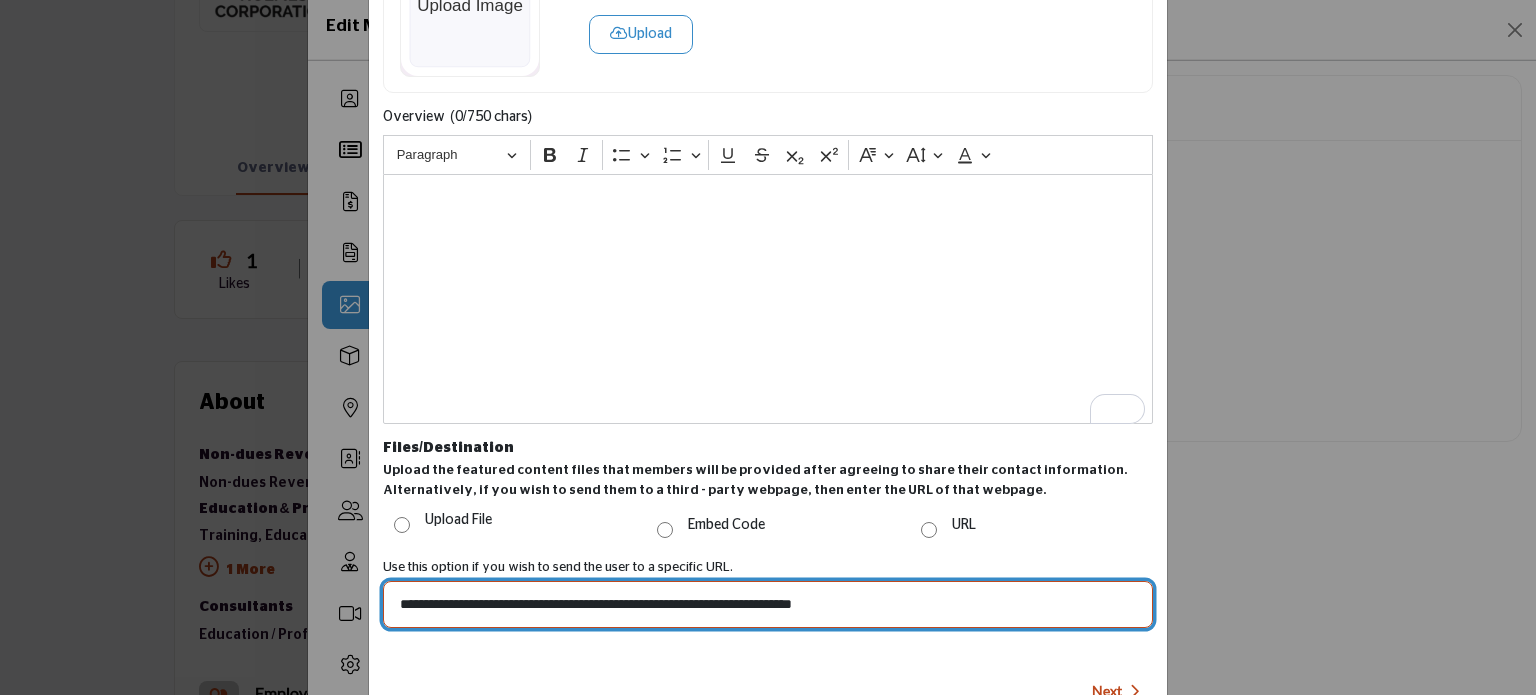 type on "**********" 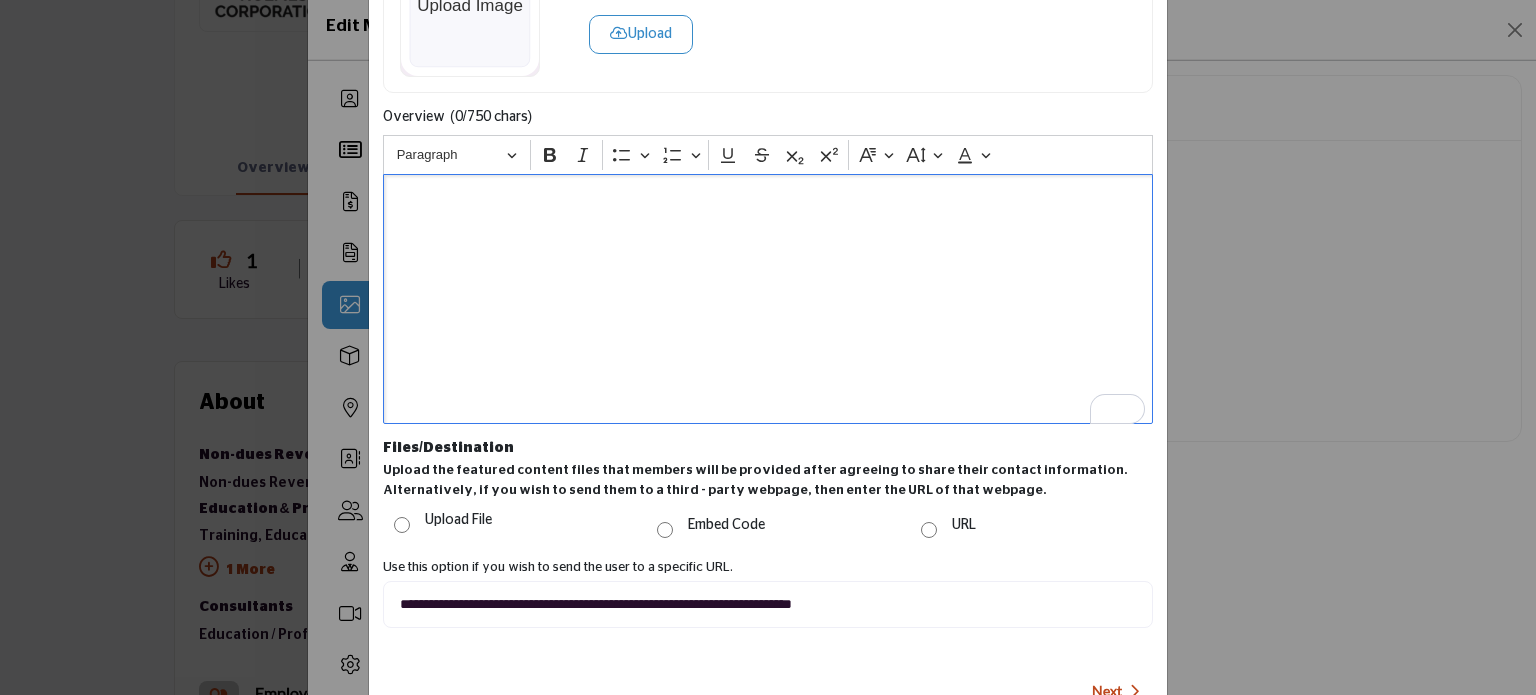 click at bounding box center (768, 299) 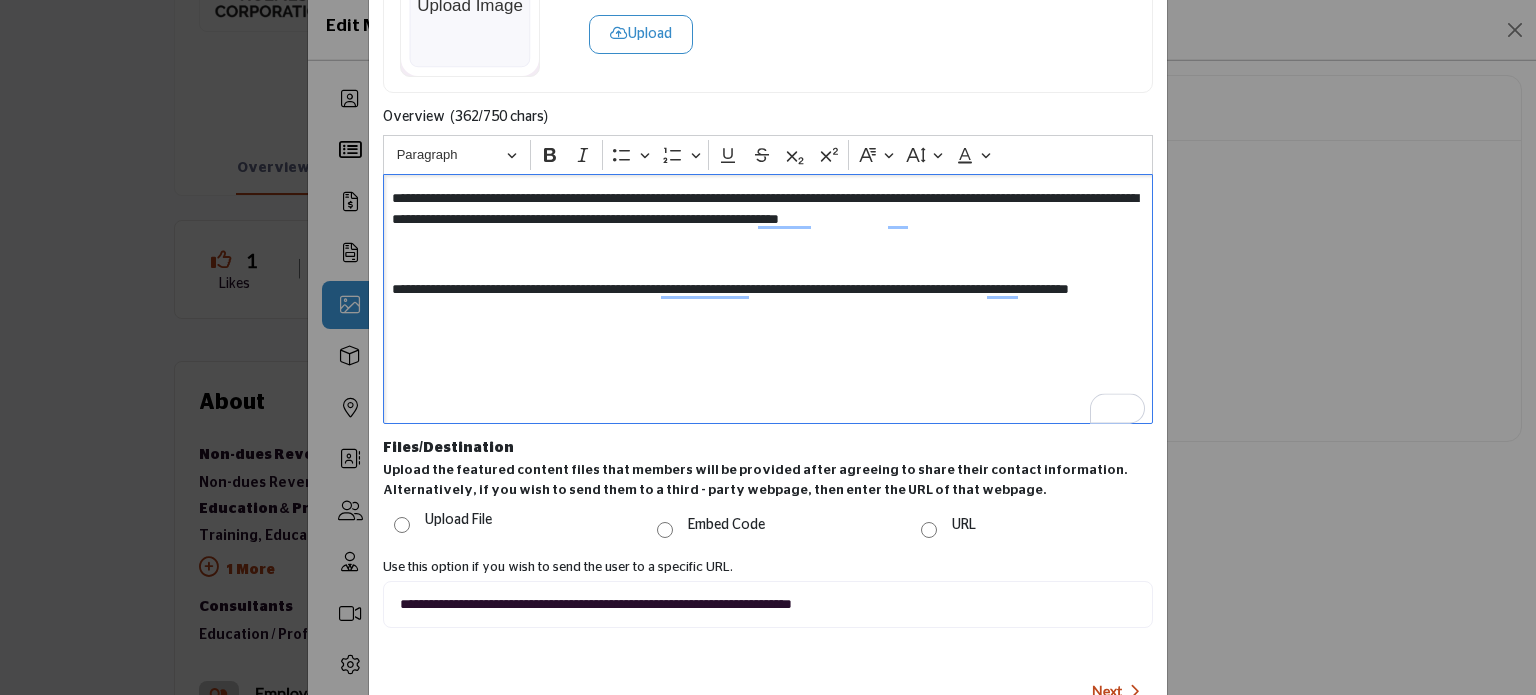 click at bounding box center (767, 254) 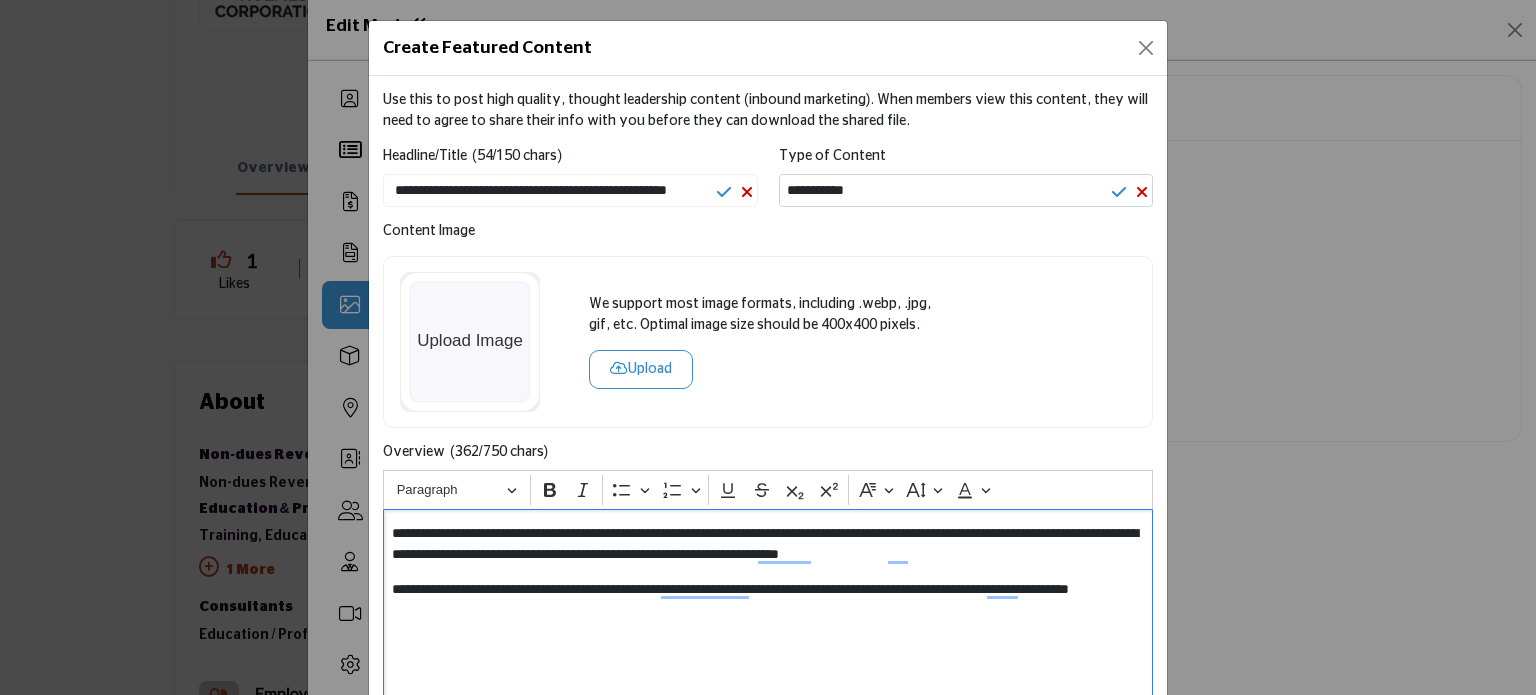 scroll, scrollTop: 0, scrollLeft: 0, axis: both 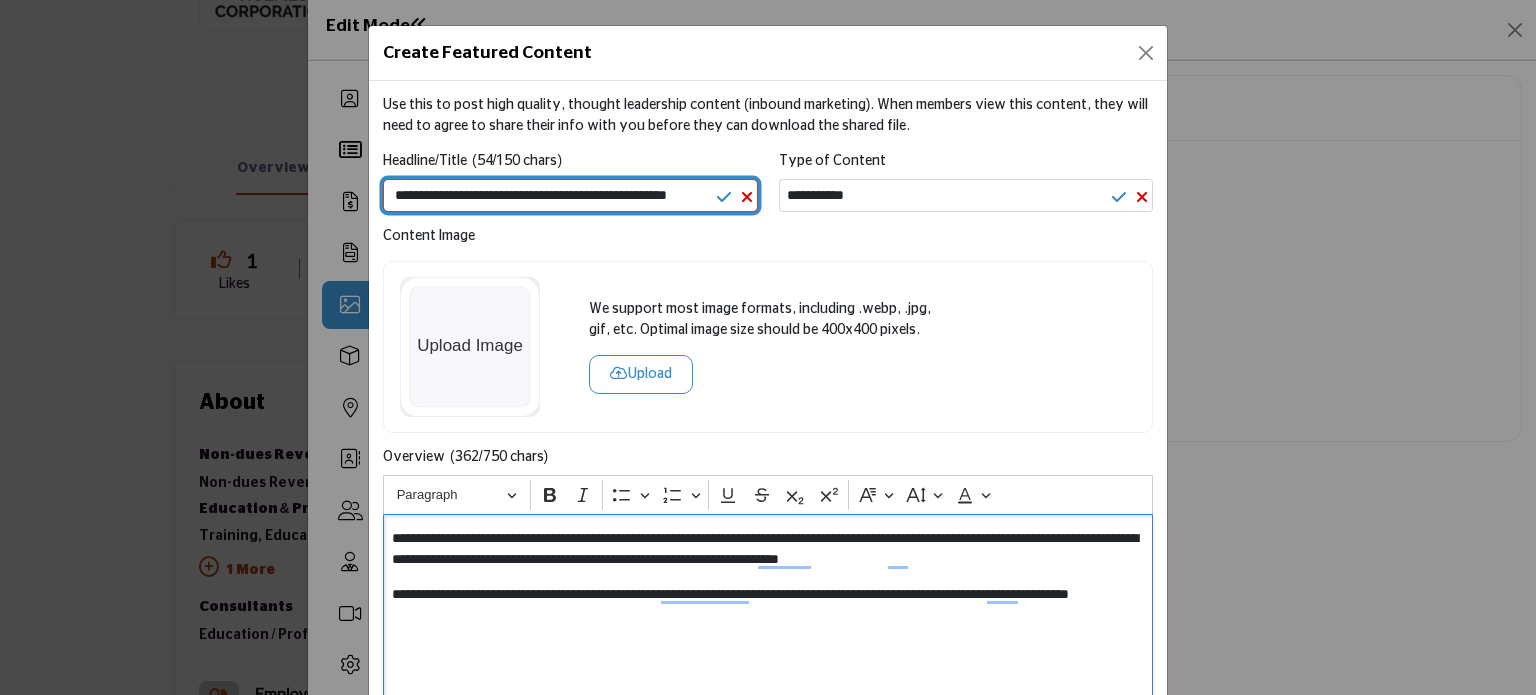 click on "**********" at bounding box center [570, 195] 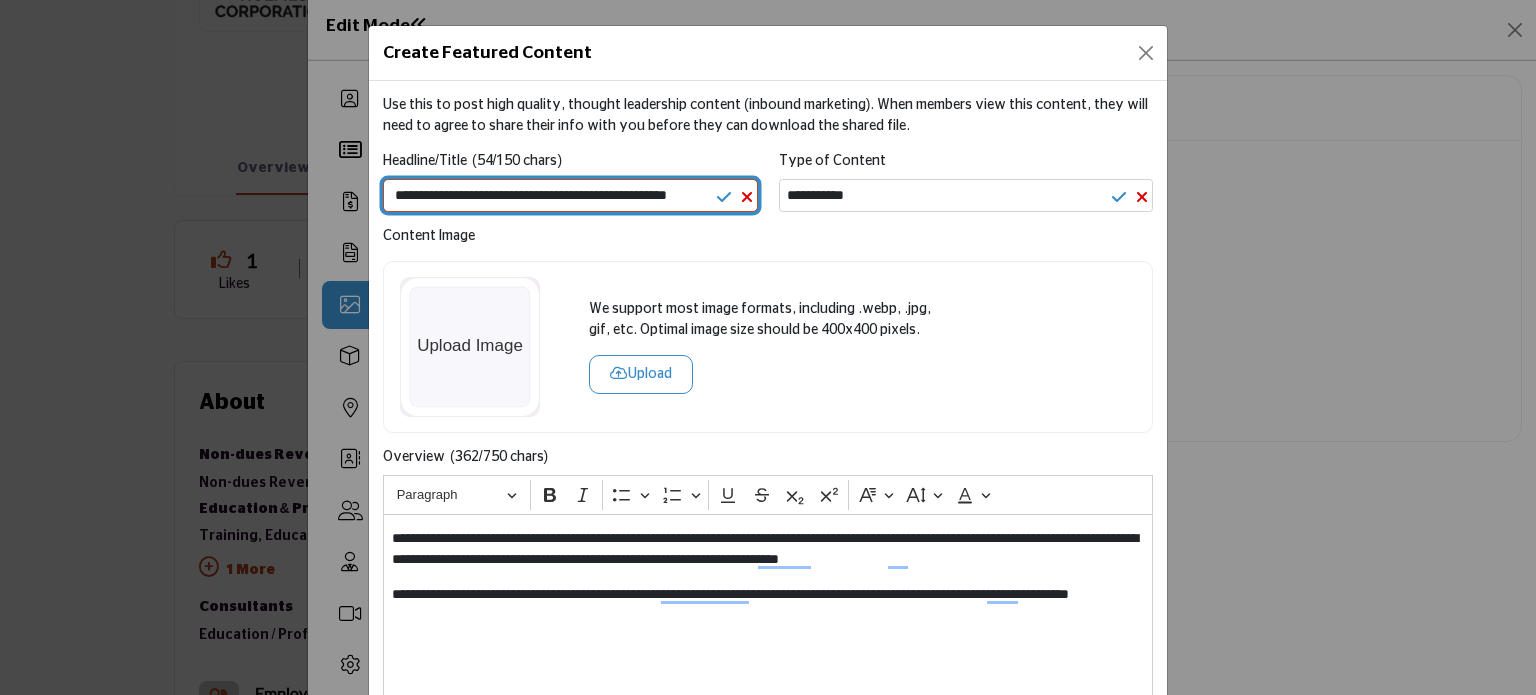 click on "**********" at bounding box center [570, 195] 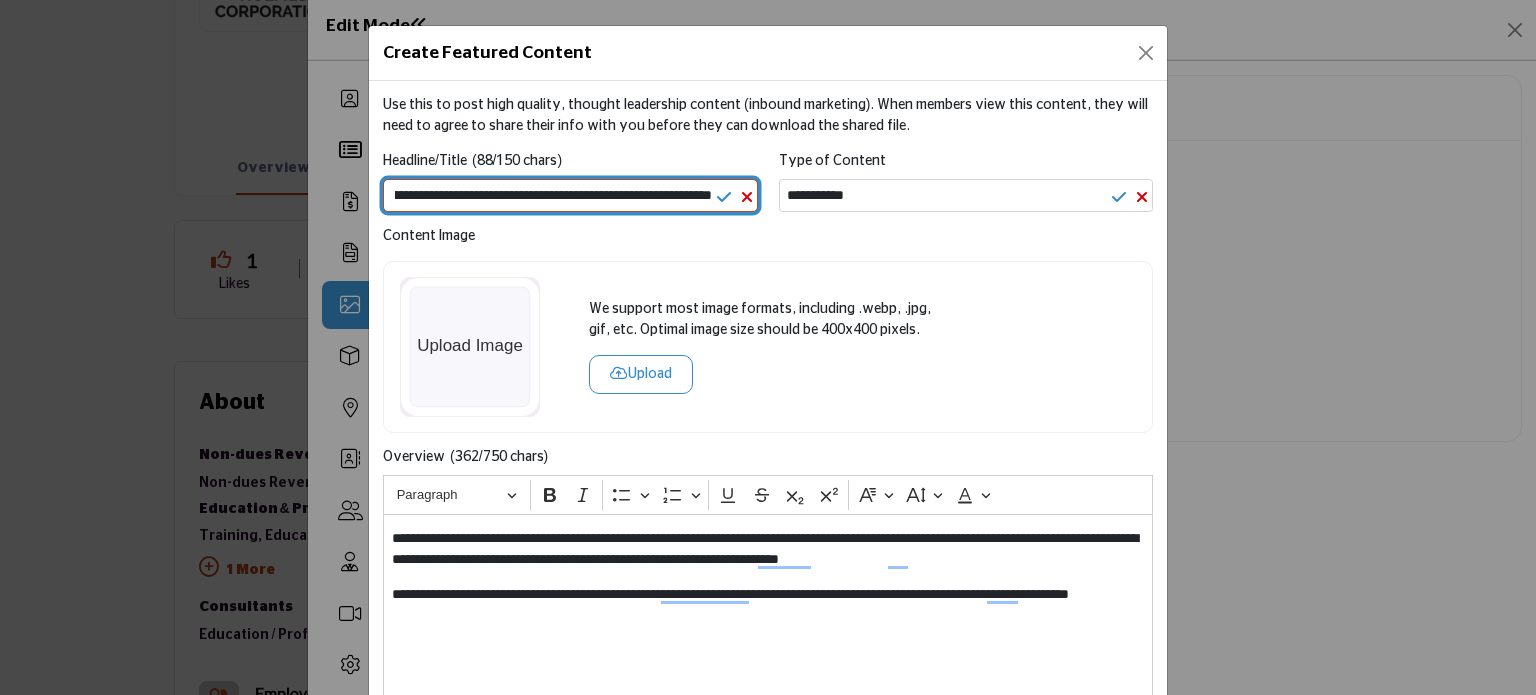 scroll, scrollTop: 0, scrollLeft: 239, axis: horizontal 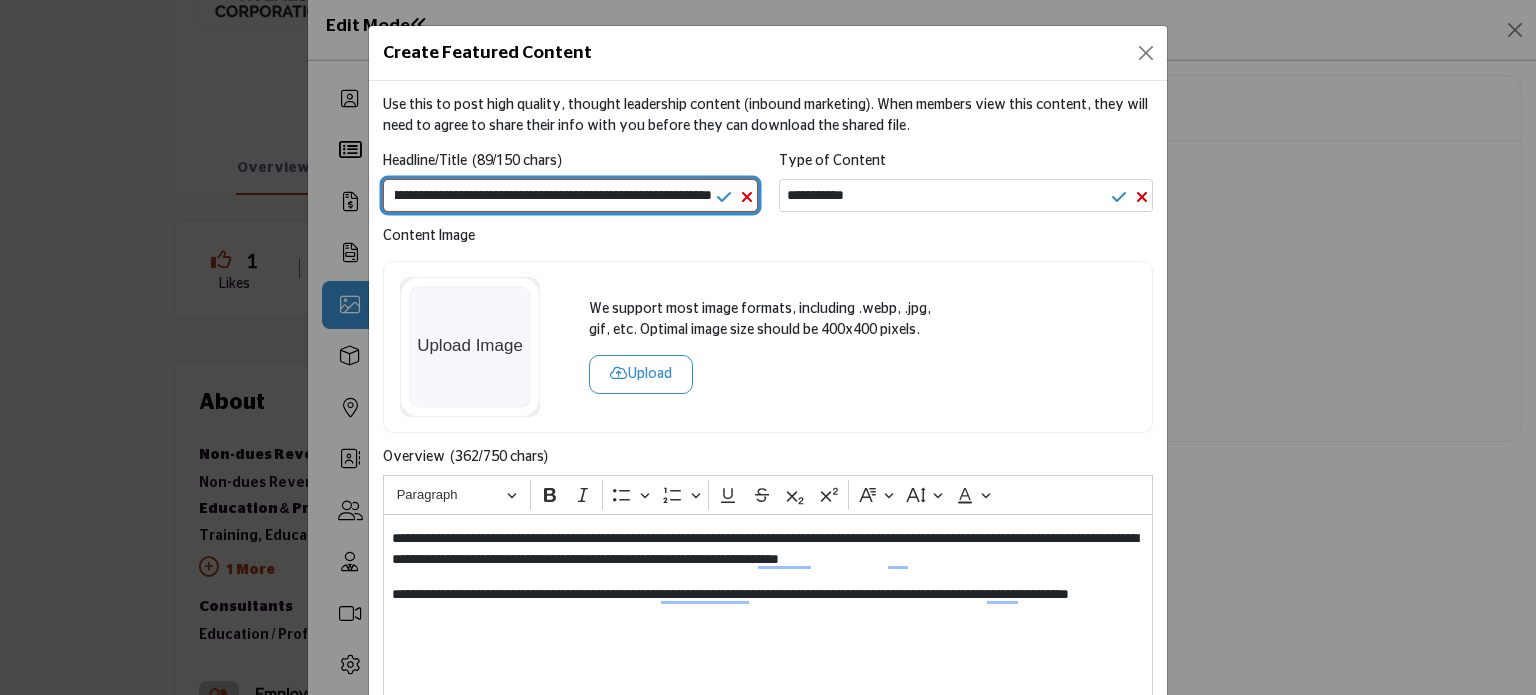 type on "**********" 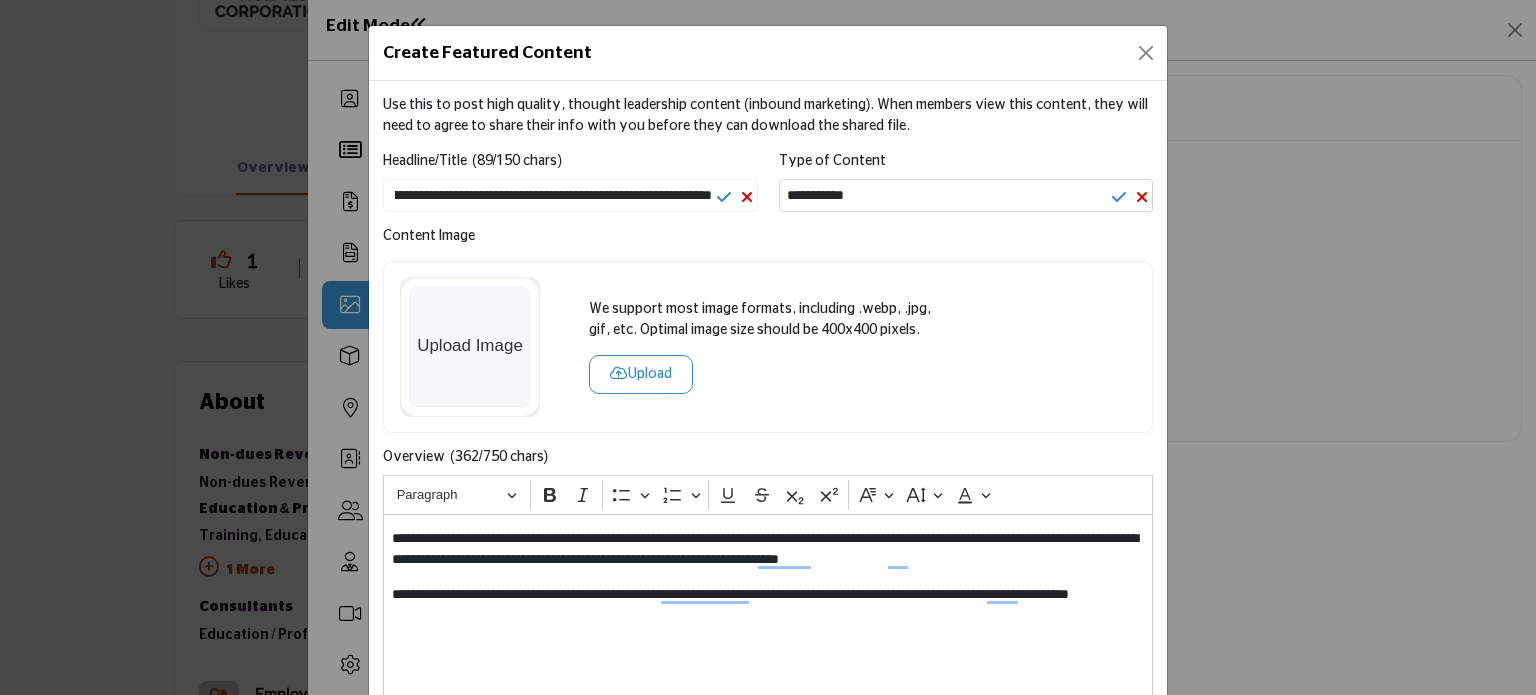 click on "Upload" at bounding box center [641, 374] 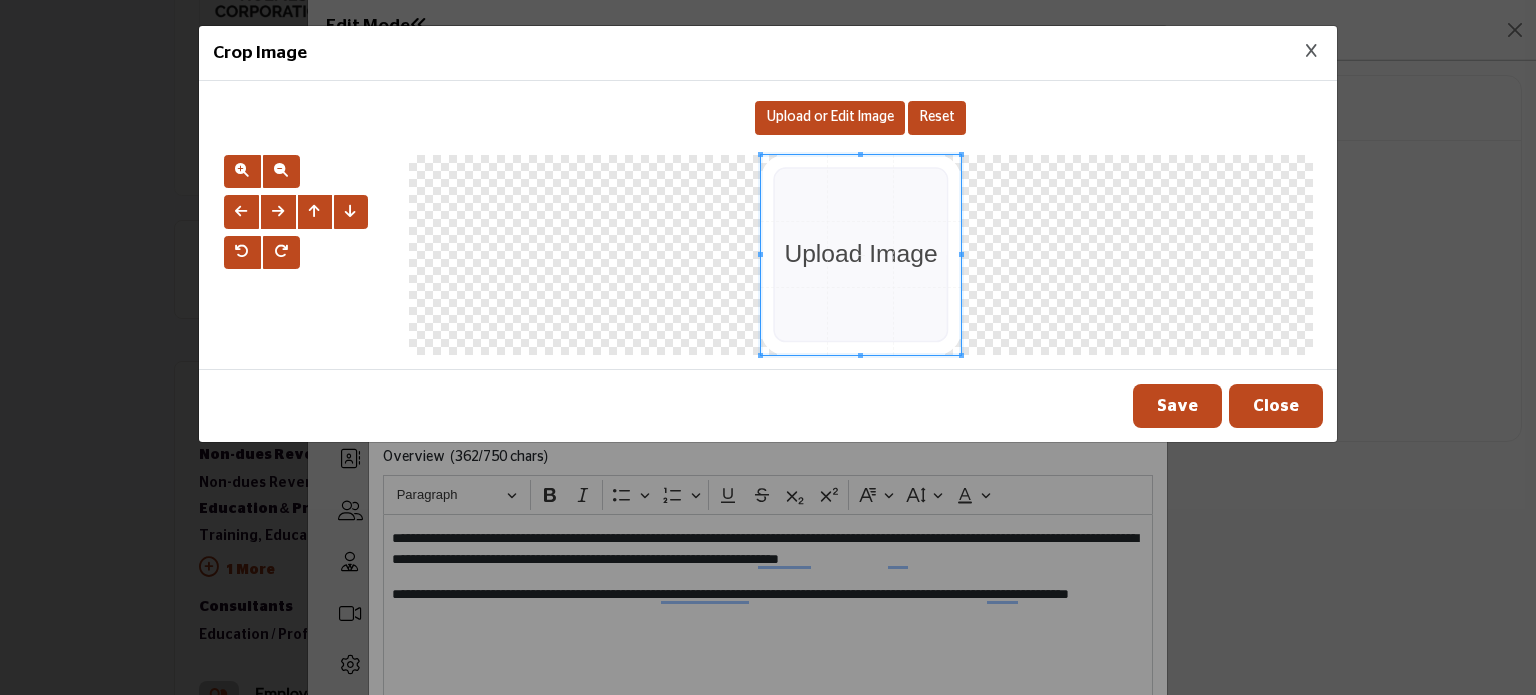 click on "Upload or Edit Image" at bounding box center (830, 118) 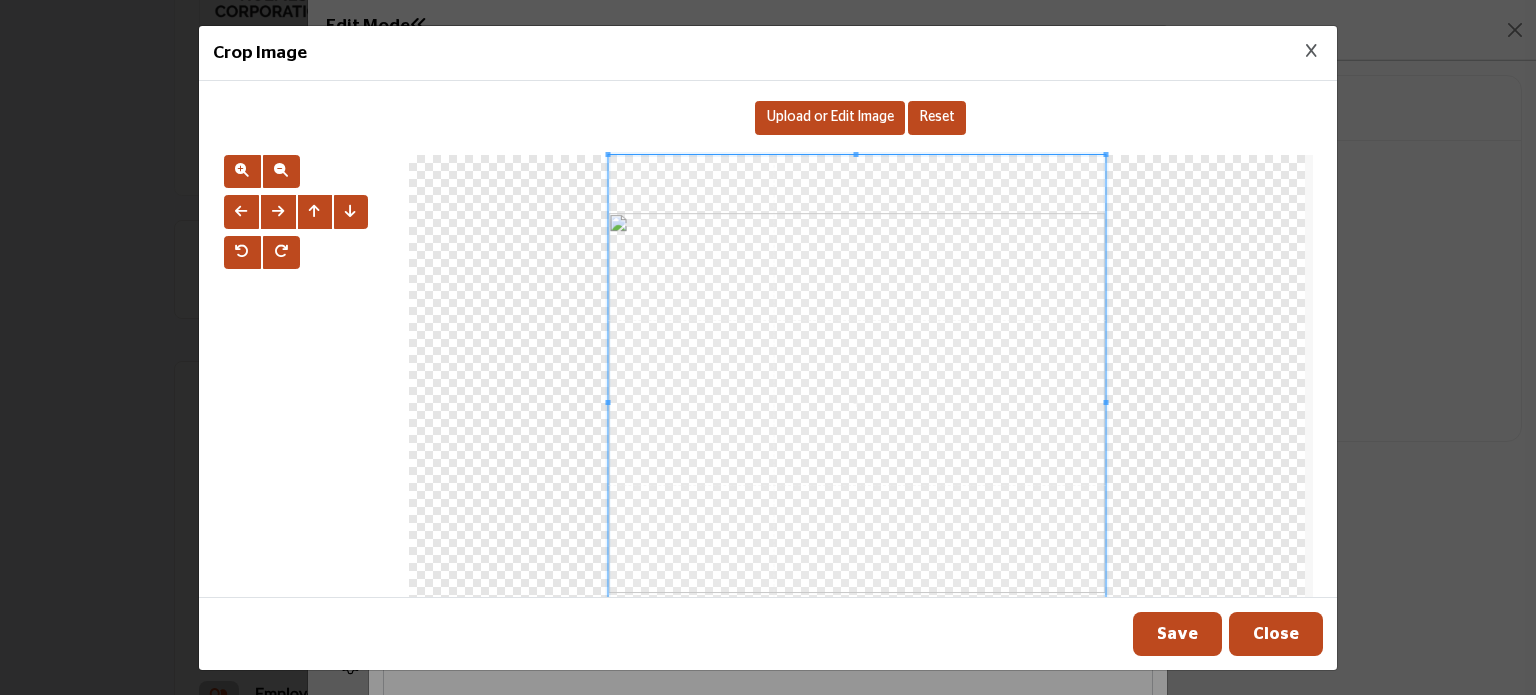 click at bounding box center [856, 403] 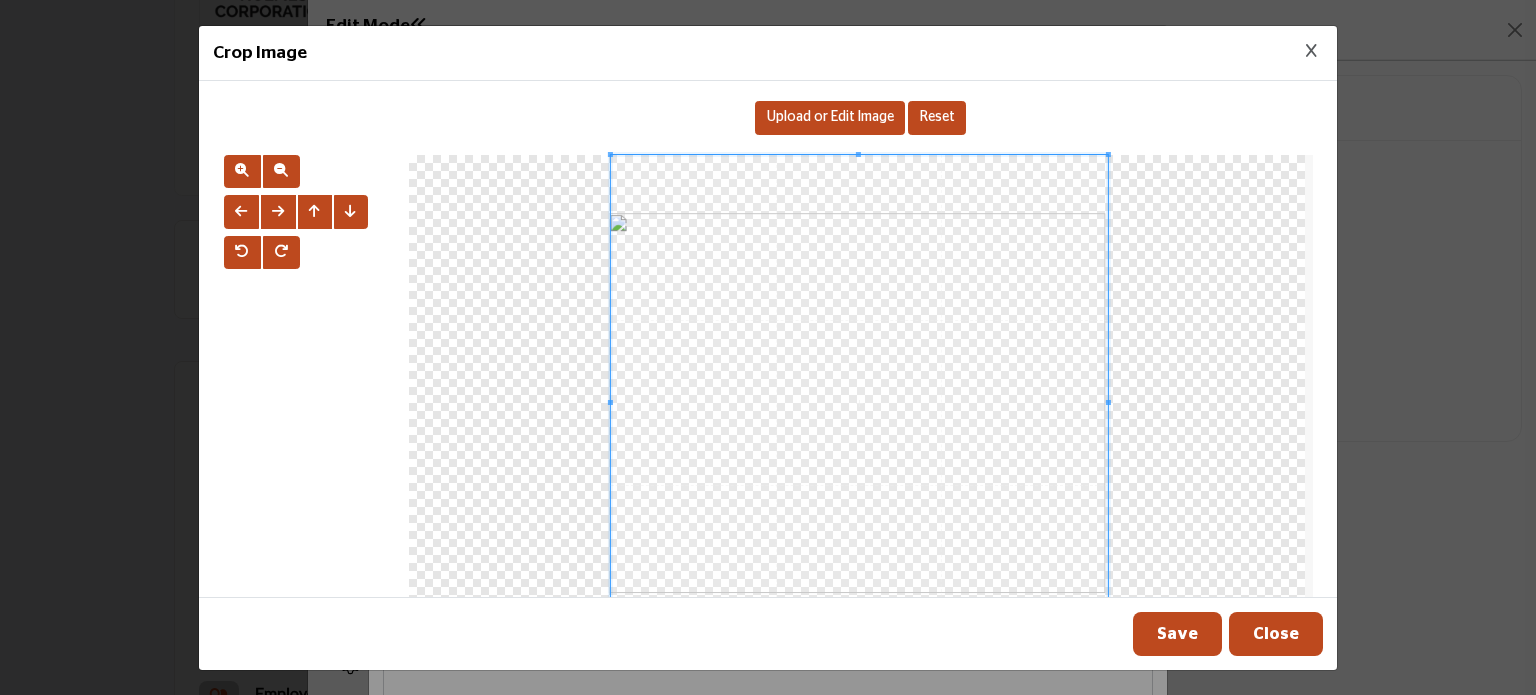 click at bounding box center (858, 403) 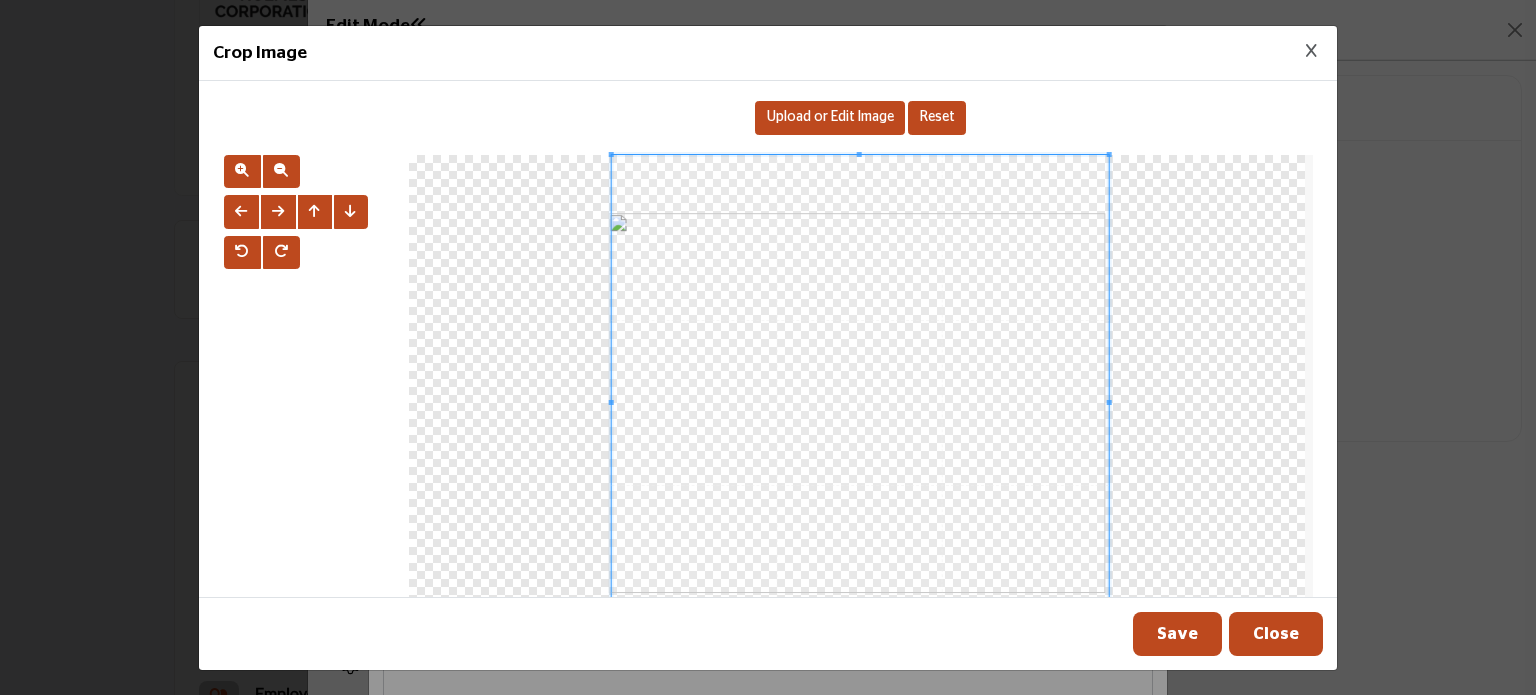 click at bounding box center (859, 403) 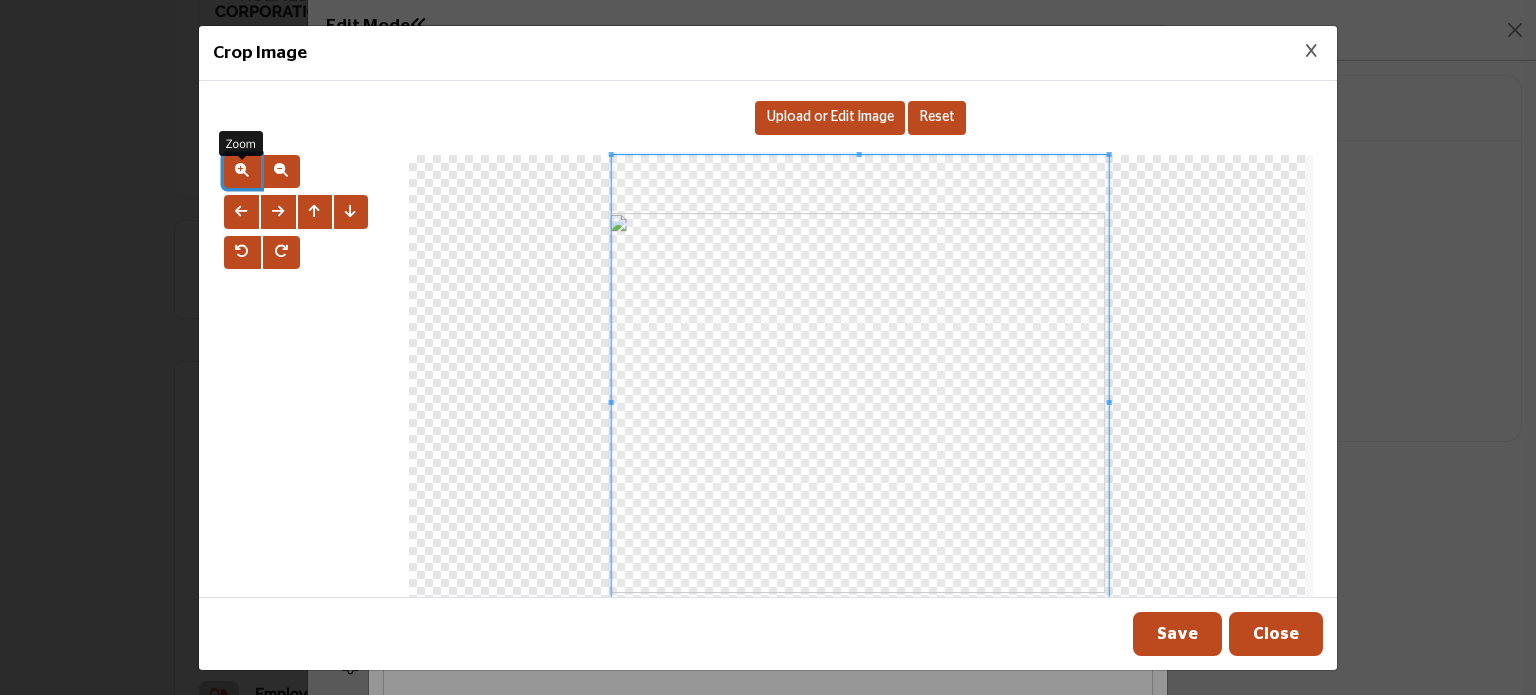click at bounding box center (242, 170) 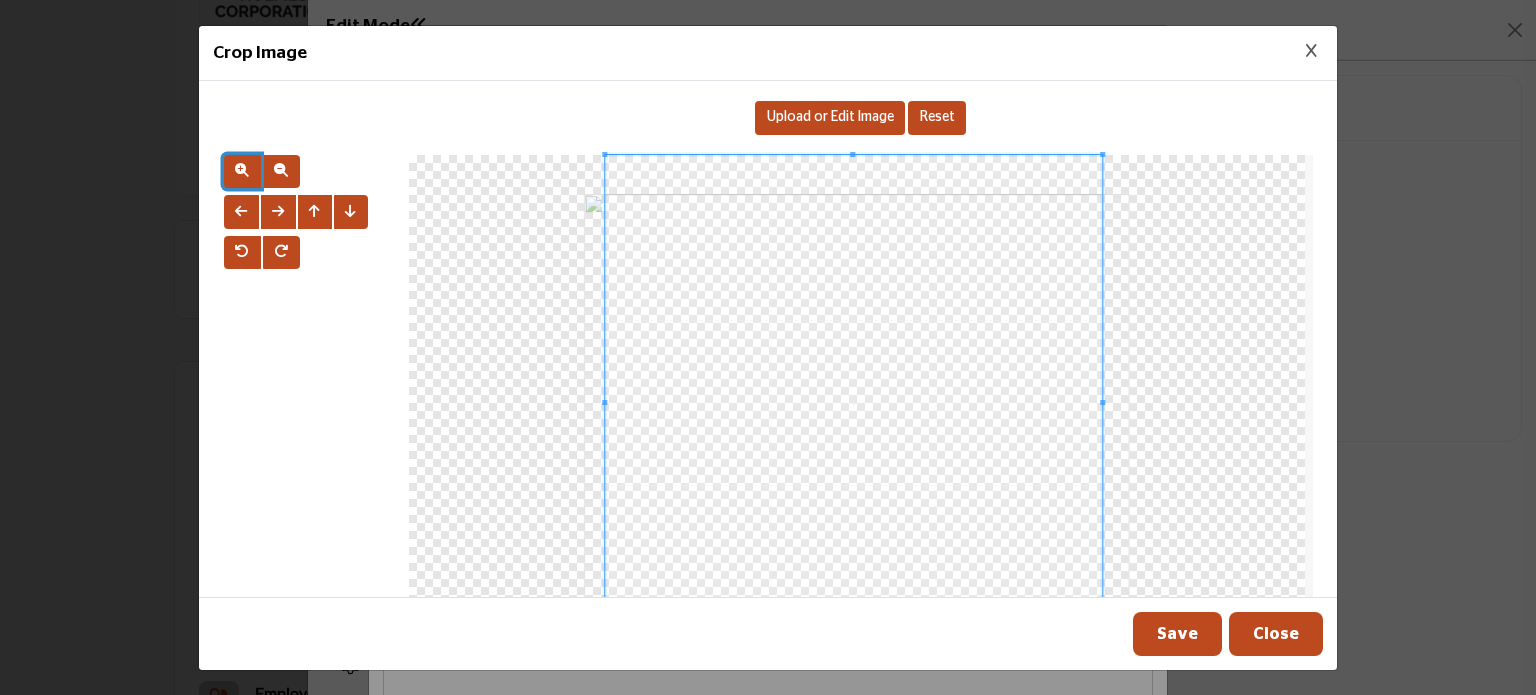 click at bounding box center (853, 403) 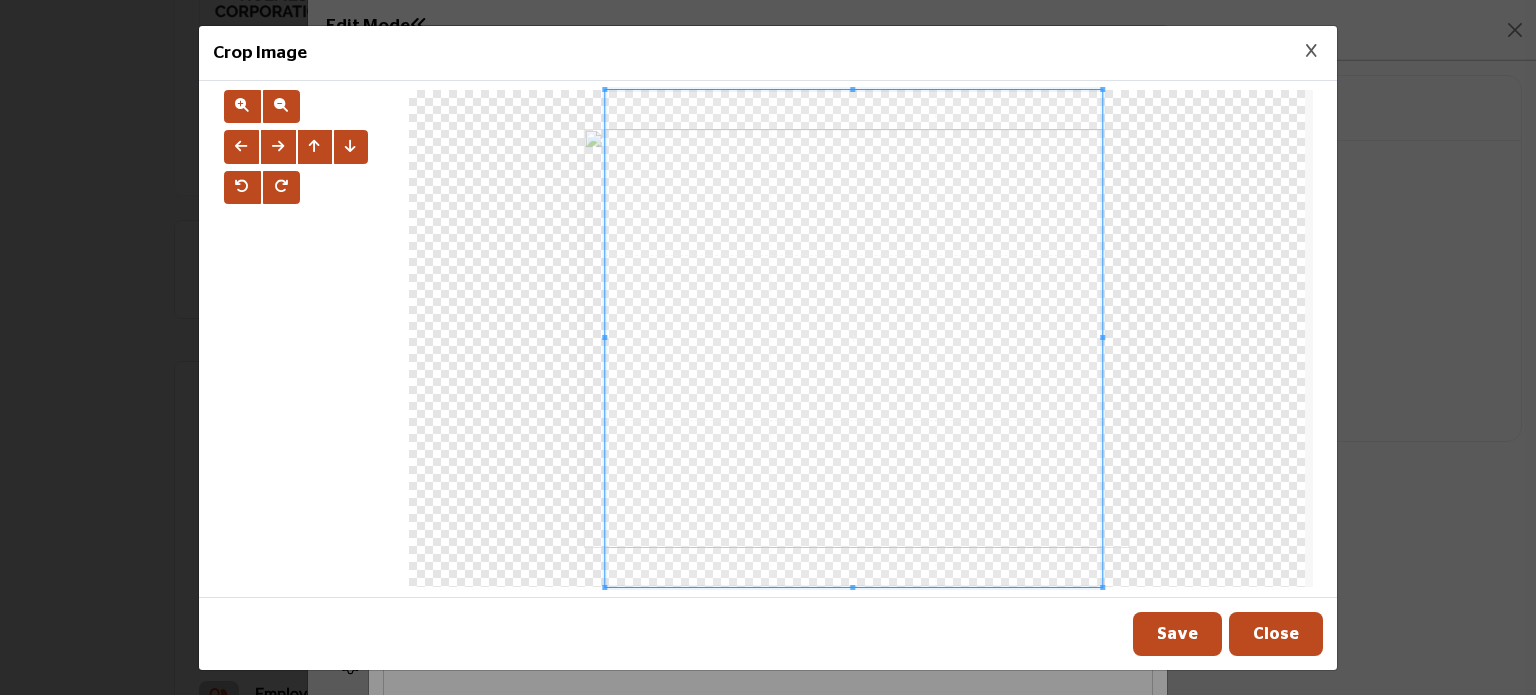 scroll, scrollTop: 67, scrollLeft: 0, axis: vertical 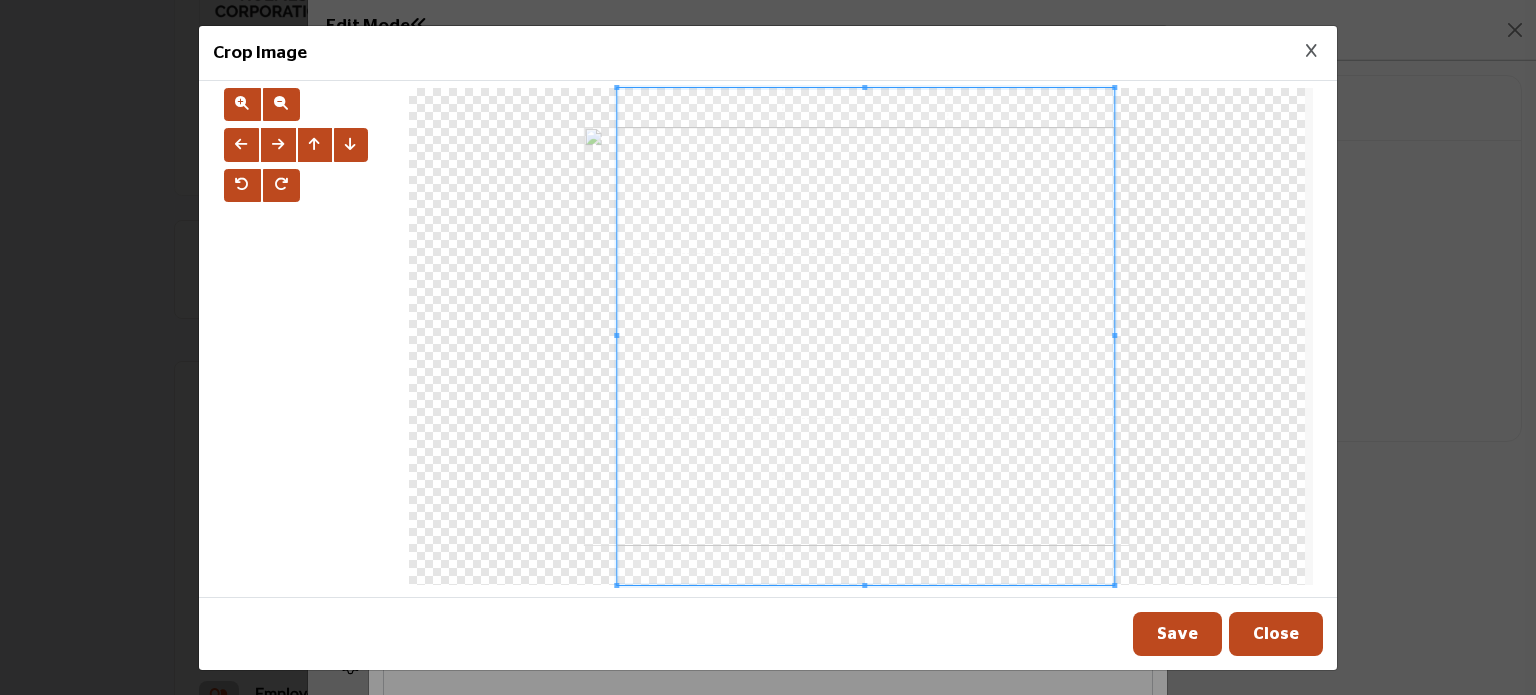 click at bounding box center (865, 336) 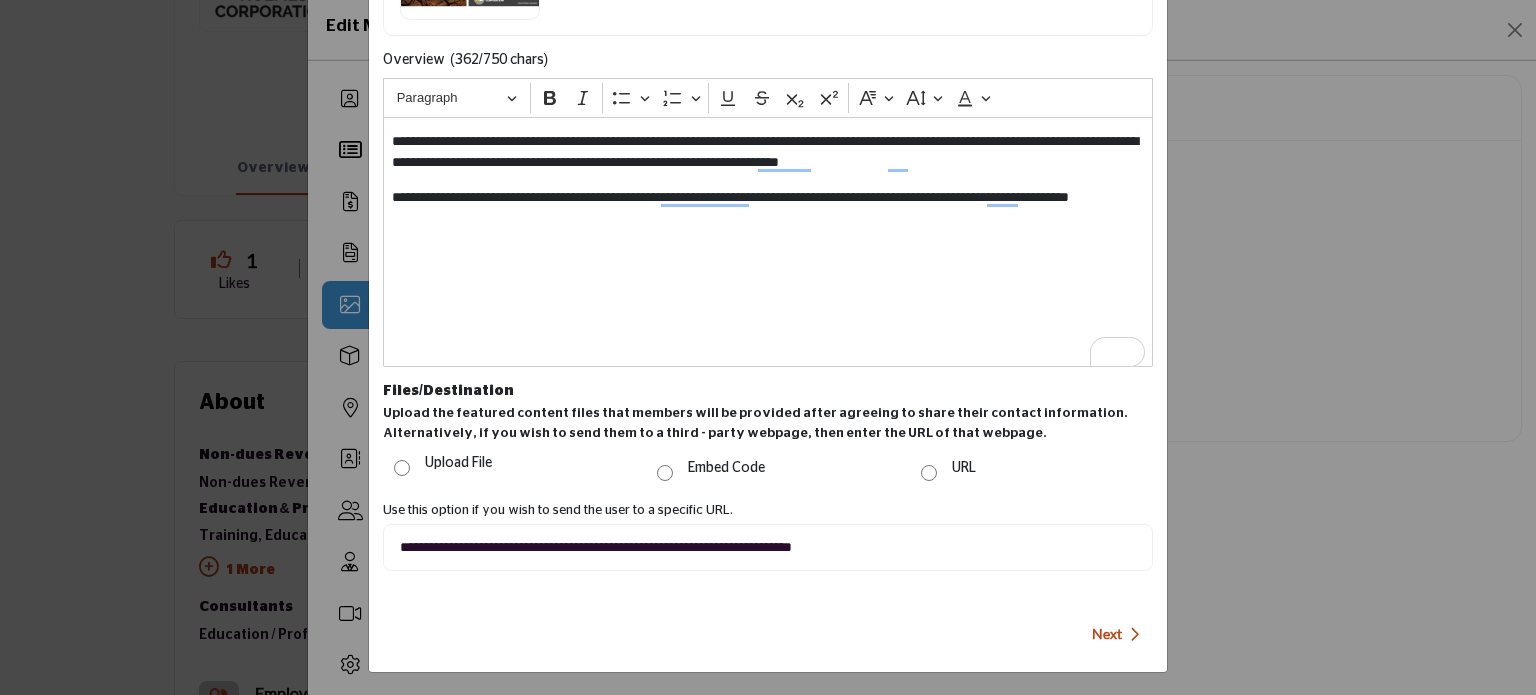 scroll, scrollTop: 396, scrollLeft: 0, axis: vertical 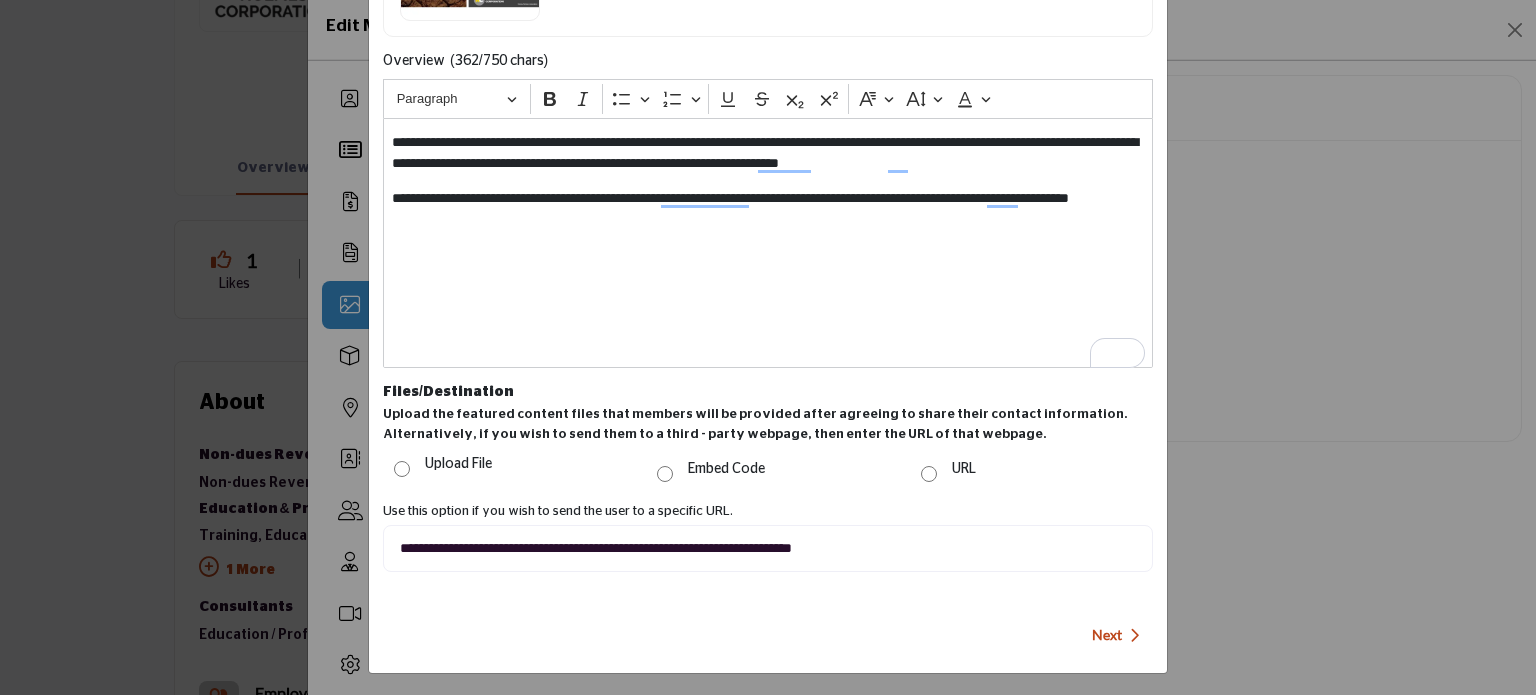 click on "Next" at bounding box center [1107, 635] 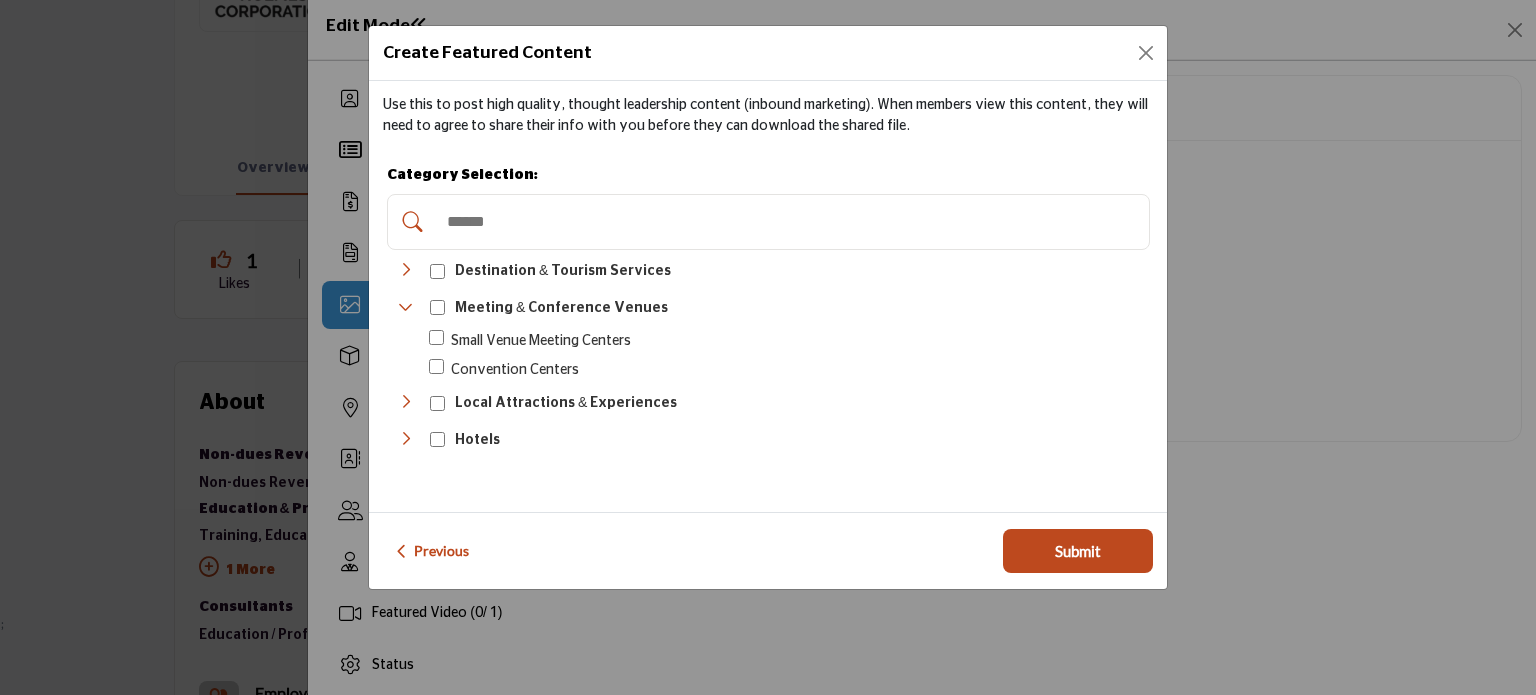 scroll, scrollTop: 0, scrollLeft: 0, axis: both 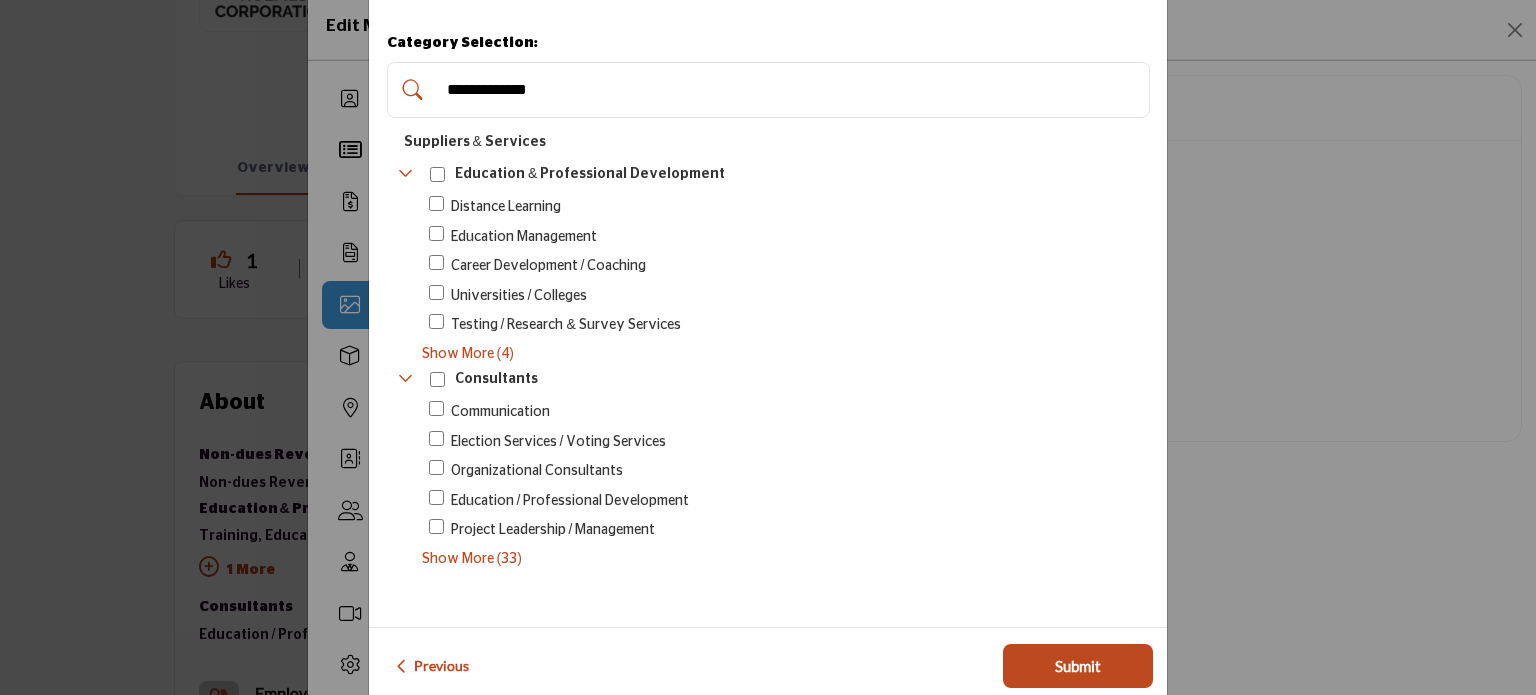 type on "**********" 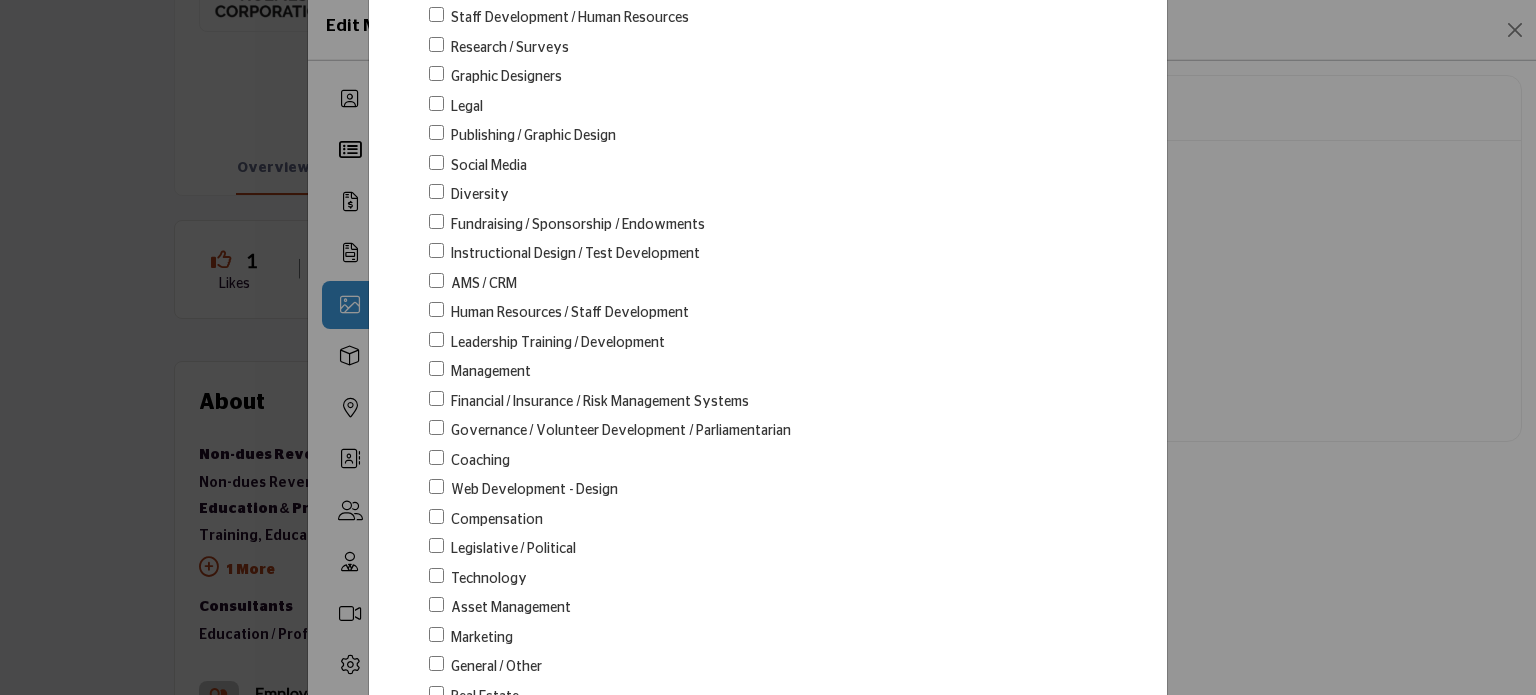 scroll, scrollTop: 884, scrollLeft: 0, axis: vertical 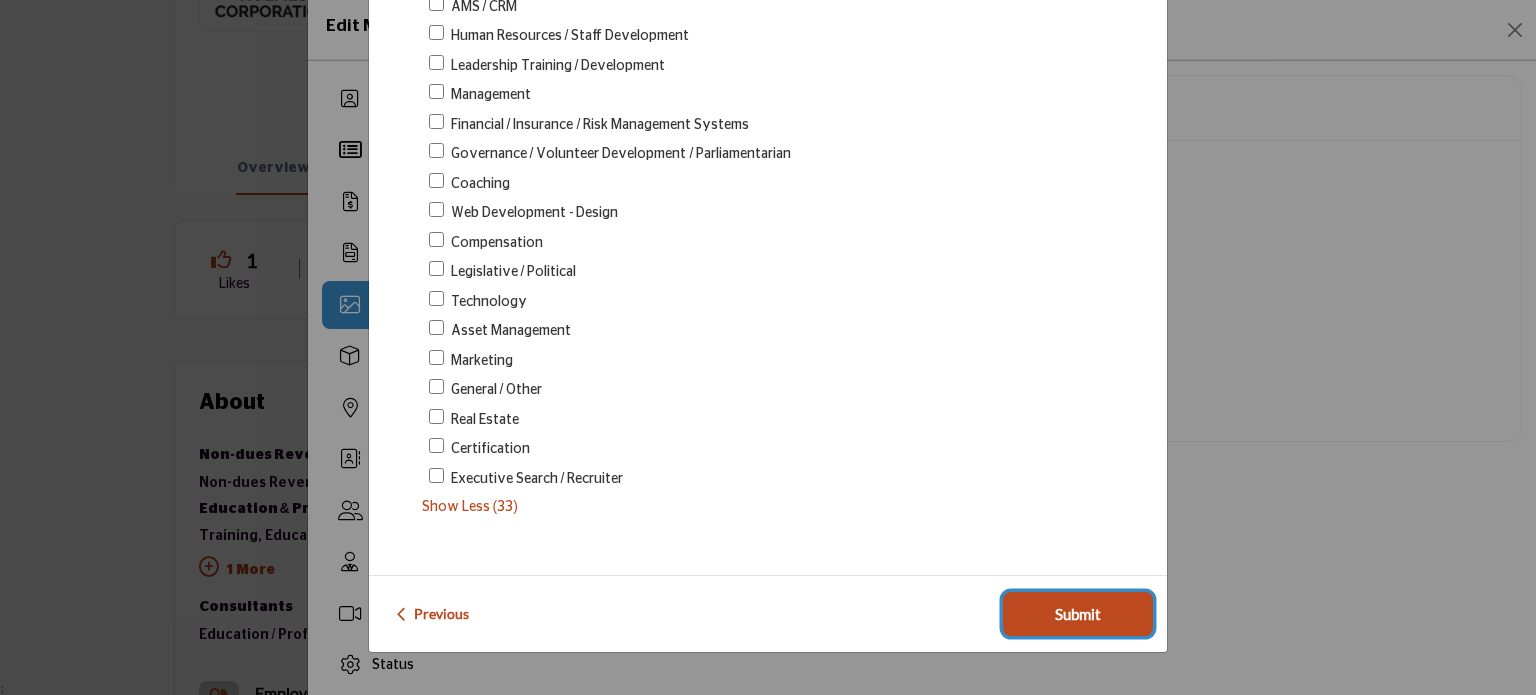 click on "Submit" at bounding box center (1078, 614) 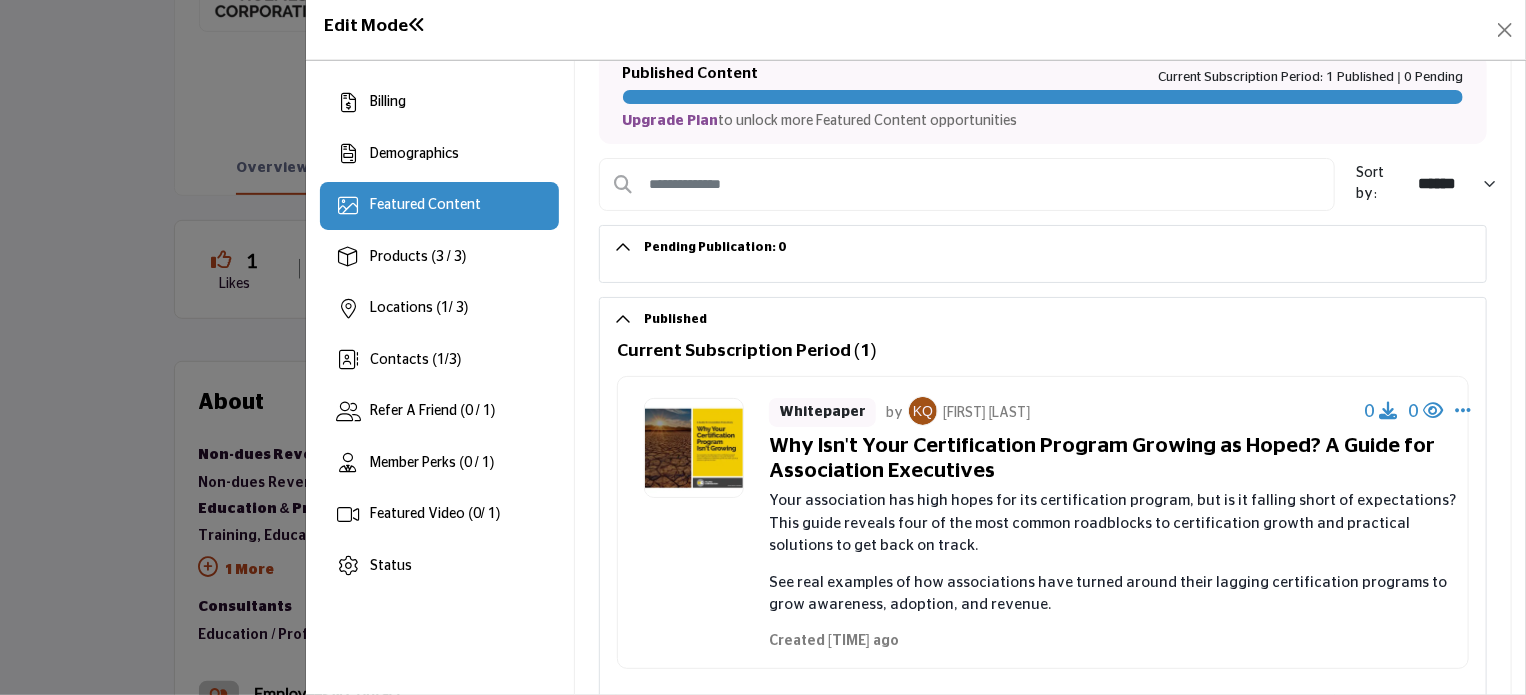 scroll, scrollTop: 144, scrollLeft: 0, axis: vertical 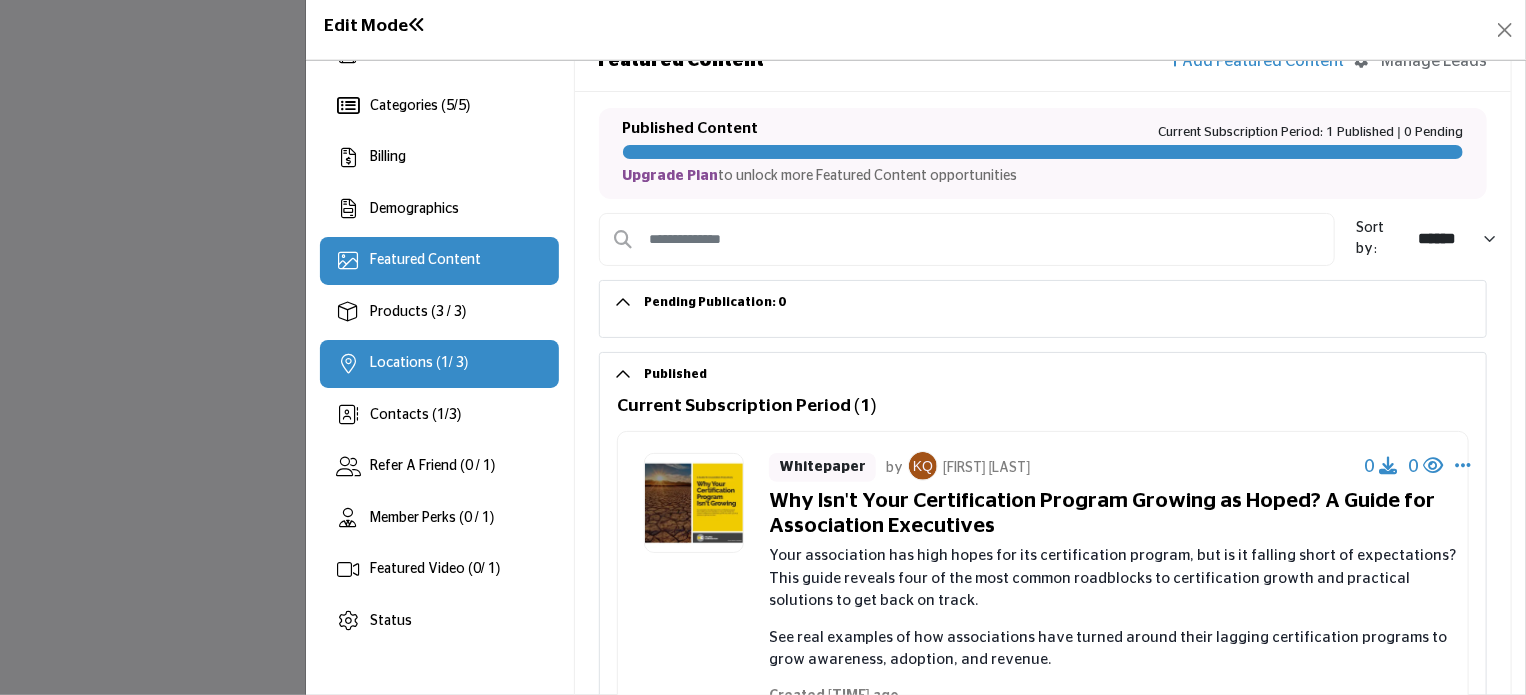 click on "Locations ( 1   / 3)" at bounding box center [419, 363] 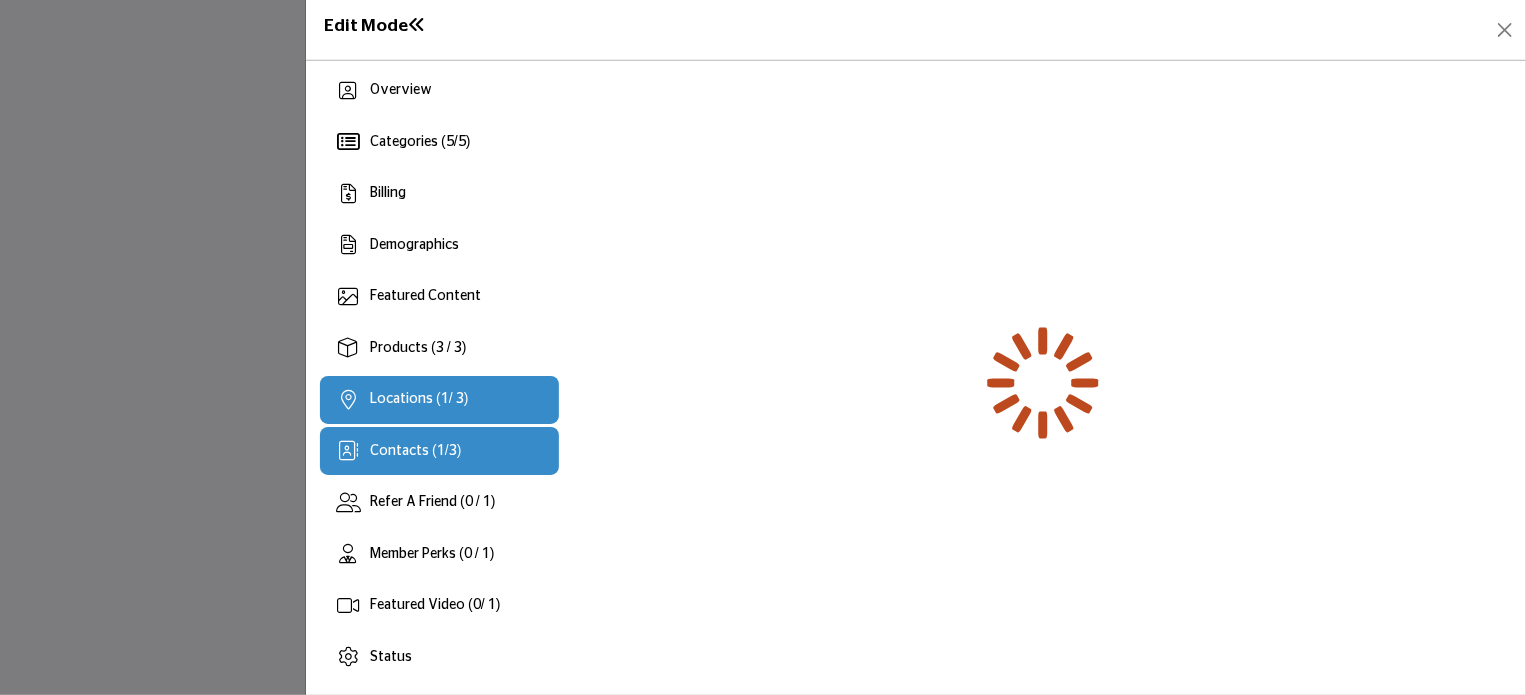 click on "Contacts ( 1  /  3 )" at bounding box center [415, 451] 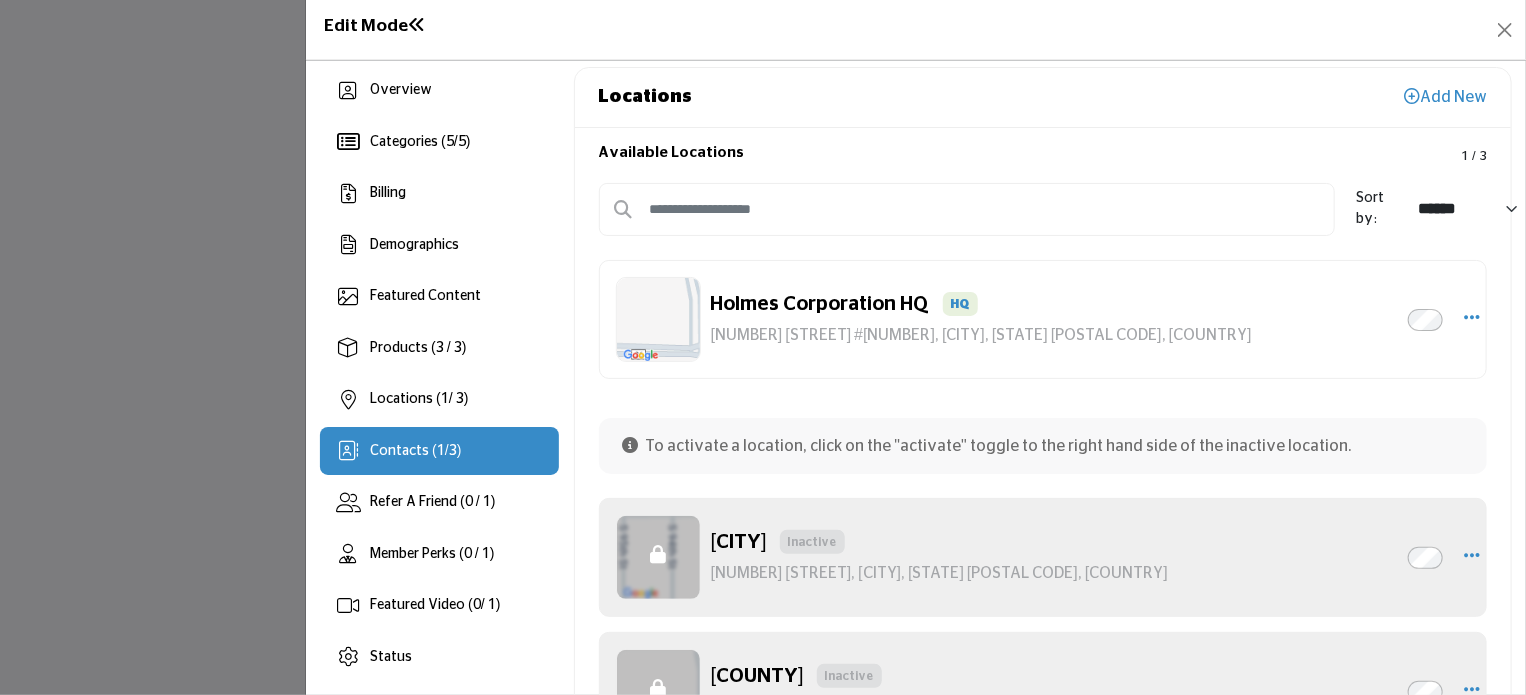 scroll, scrollTop: 2236, scrollLeft: 0, axis: vertical 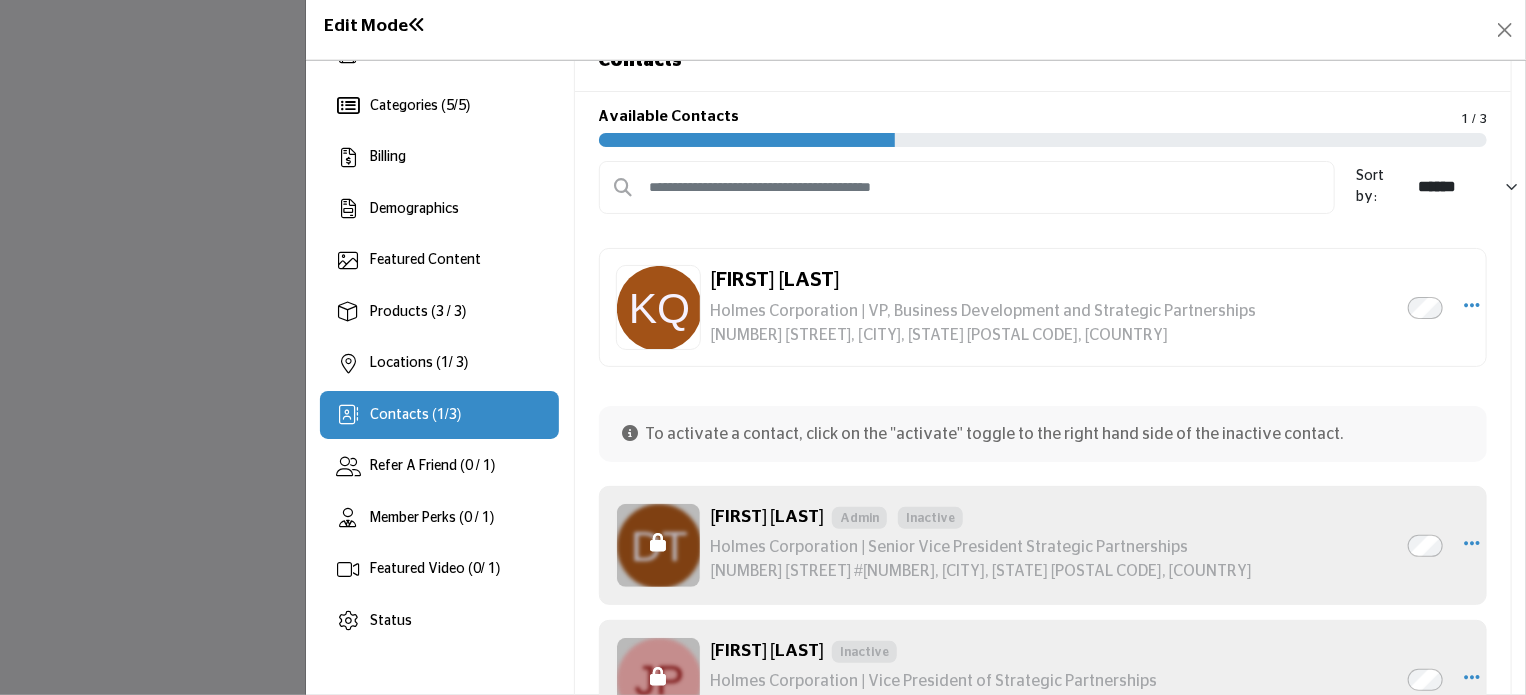 drag, startPoint x: 1515, startPoint y: 151, endPoint x: 1515, endPoint y: 181, distance: 30 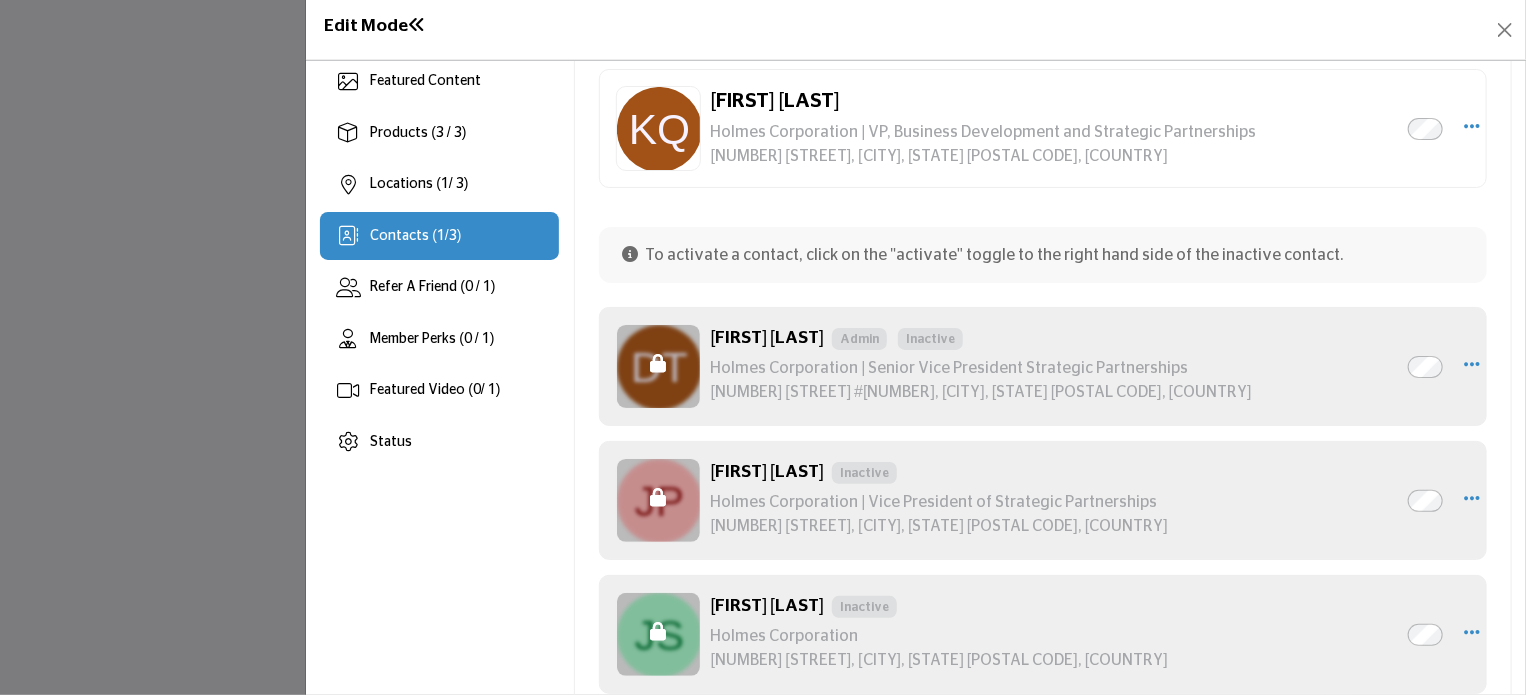 scroll, scrollTop: 196, scrollLeft: 0, axis: vertical 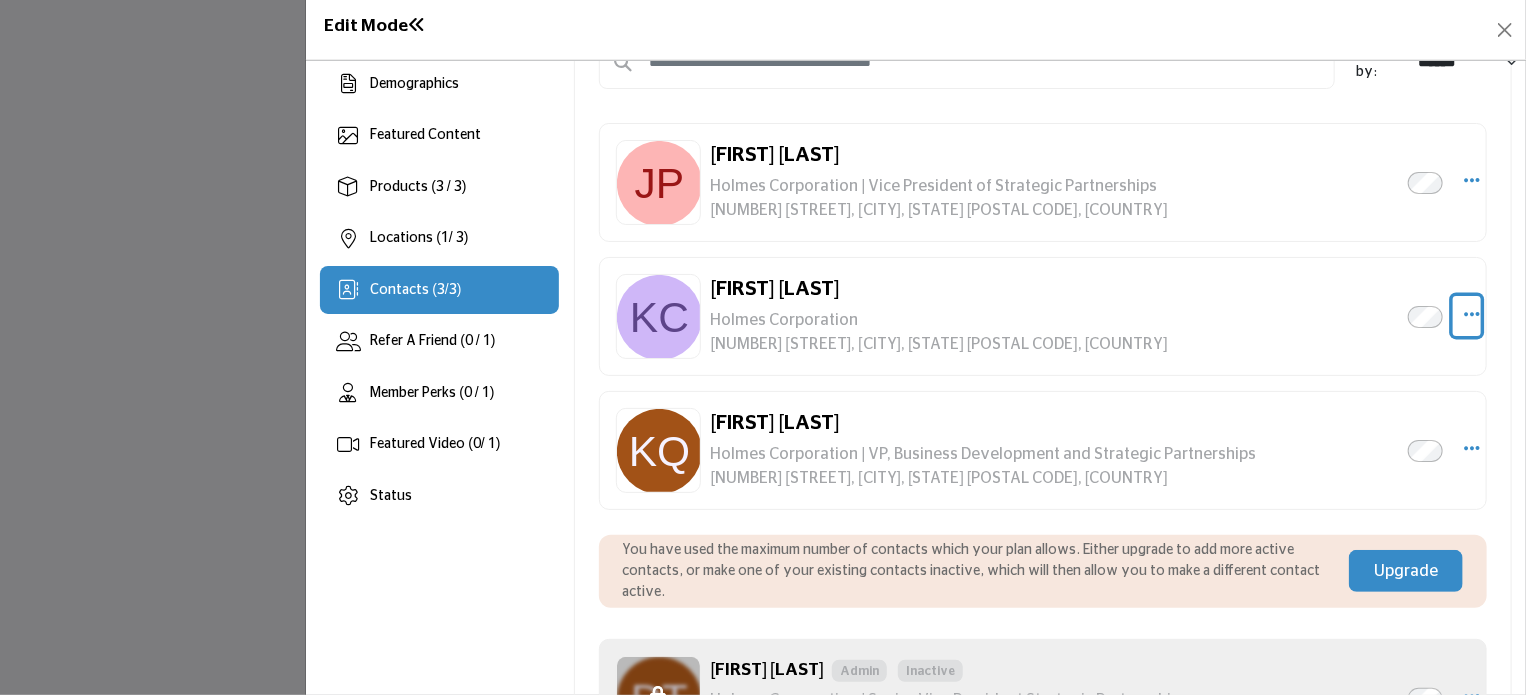 click at bounding box center (1472, 314) 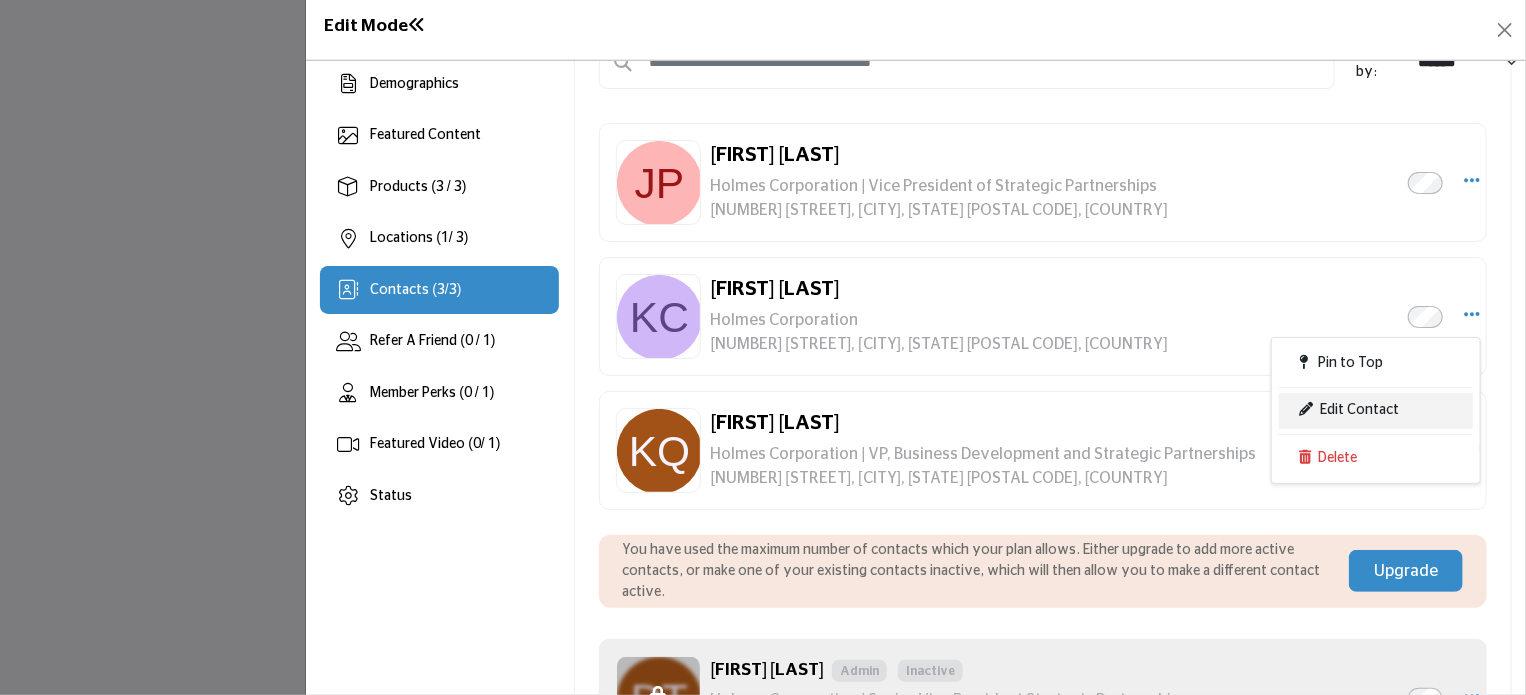 click on "Edit Contact" at bounding box center [1376, 411] 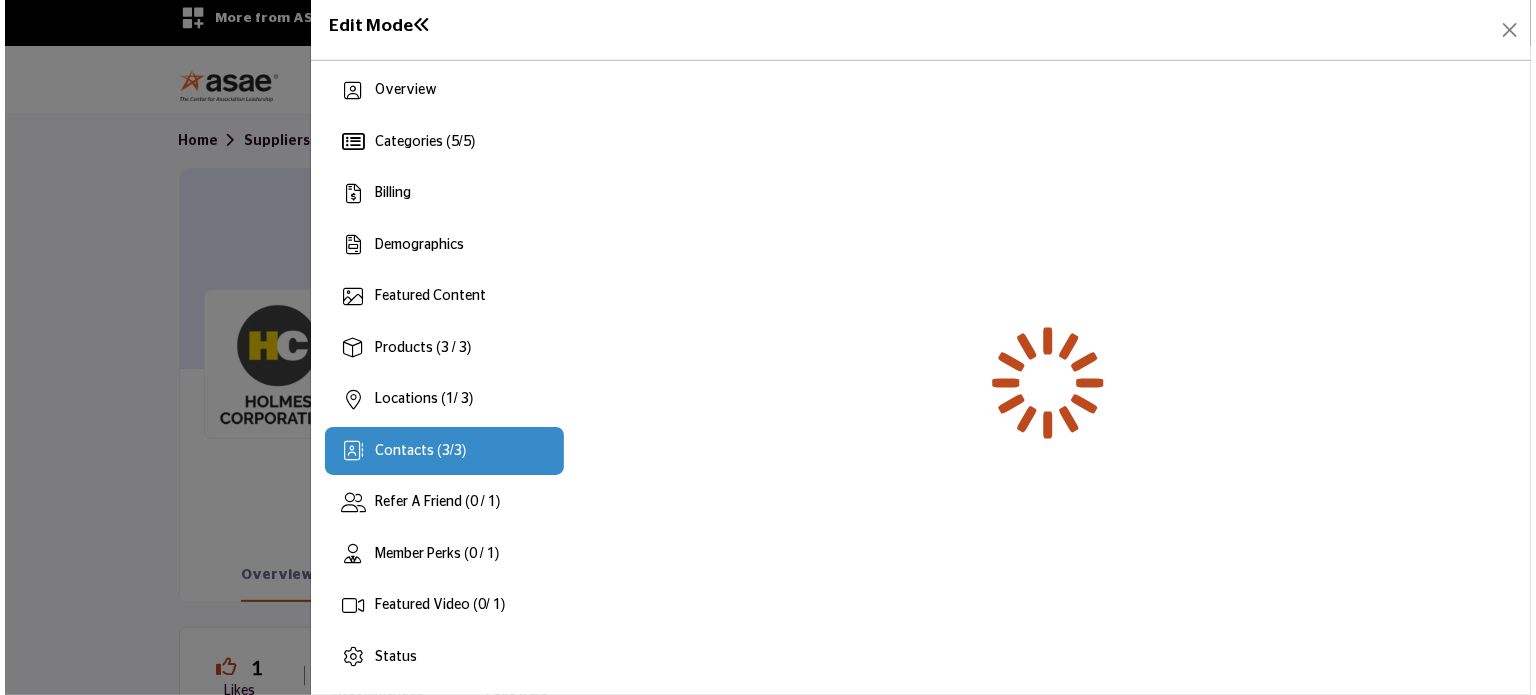scroll, scrollTop: 0, scrollLeft: 0, axis: both 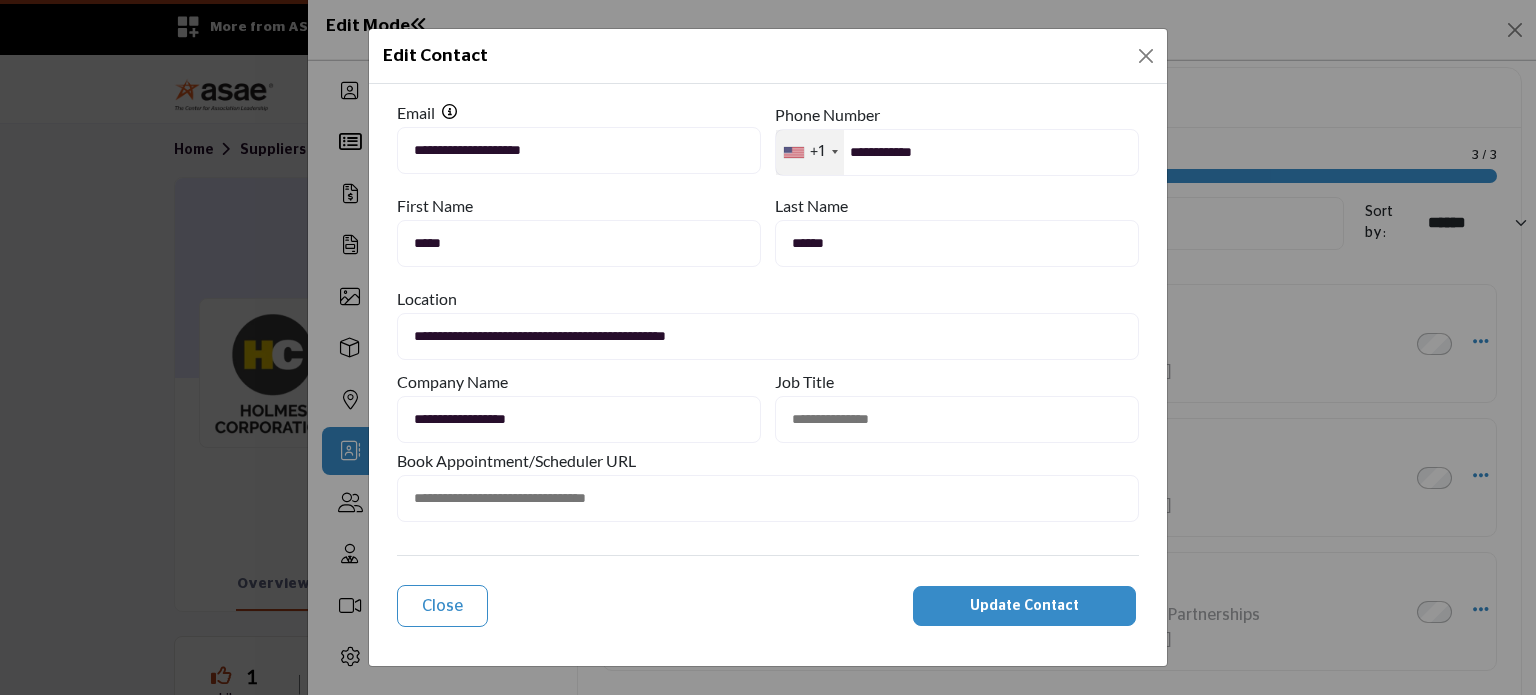 type on "**********" 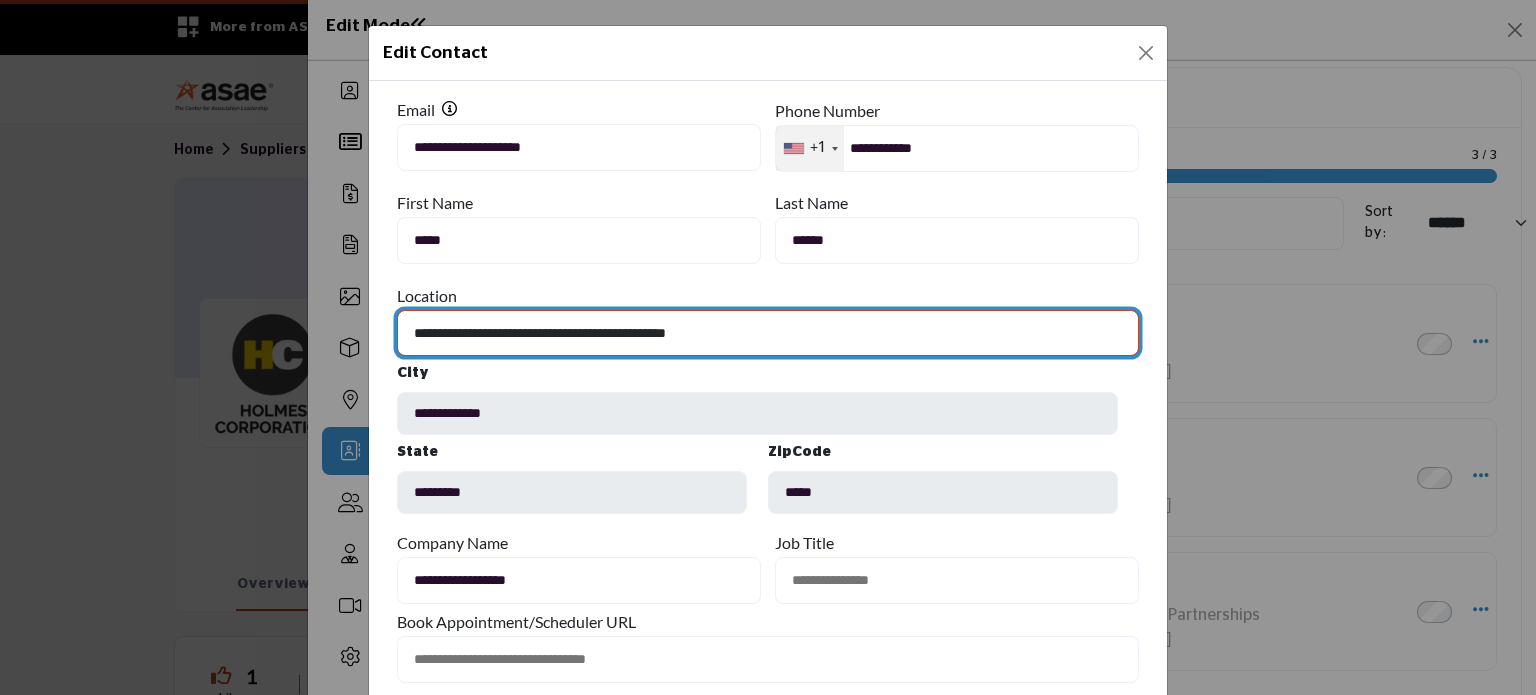click on "**********" at bounding box center (768, 333) 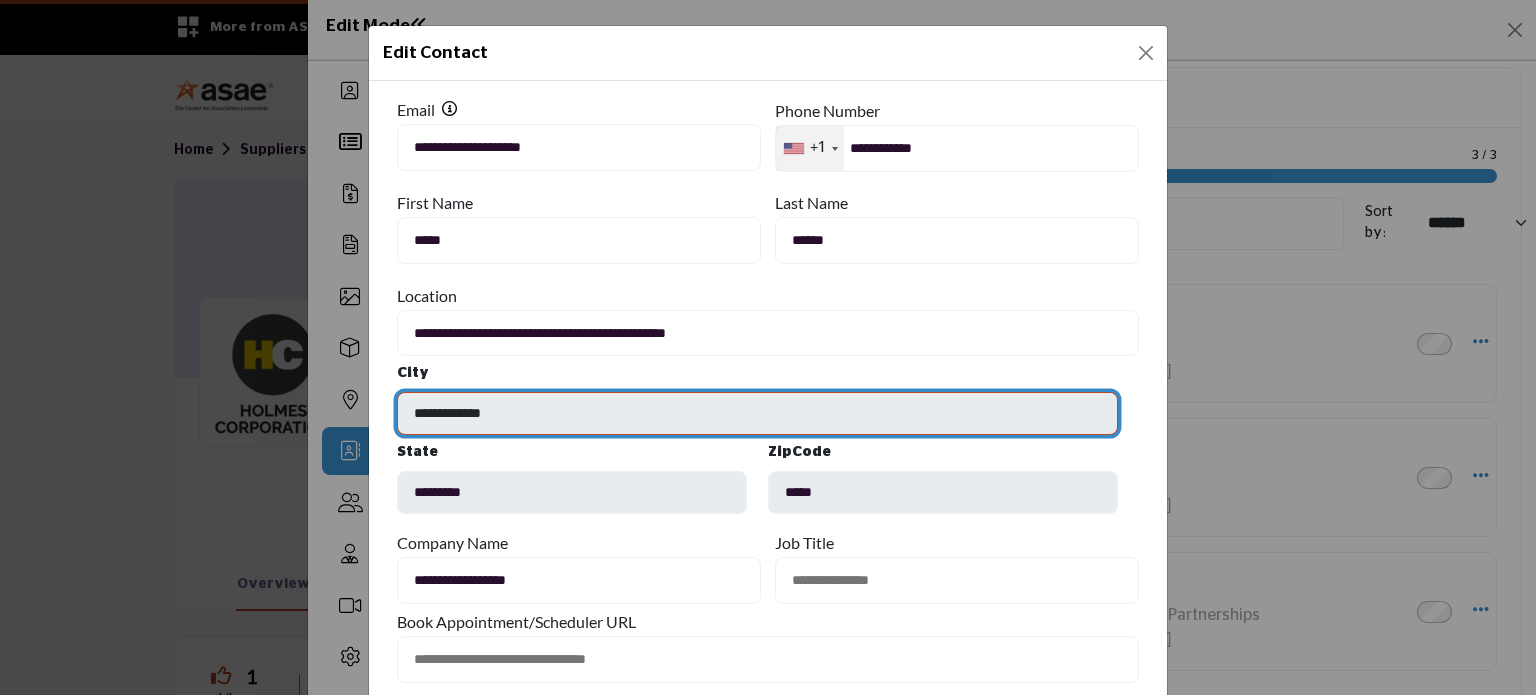 click on "**********" at bounding box center (757, 413) 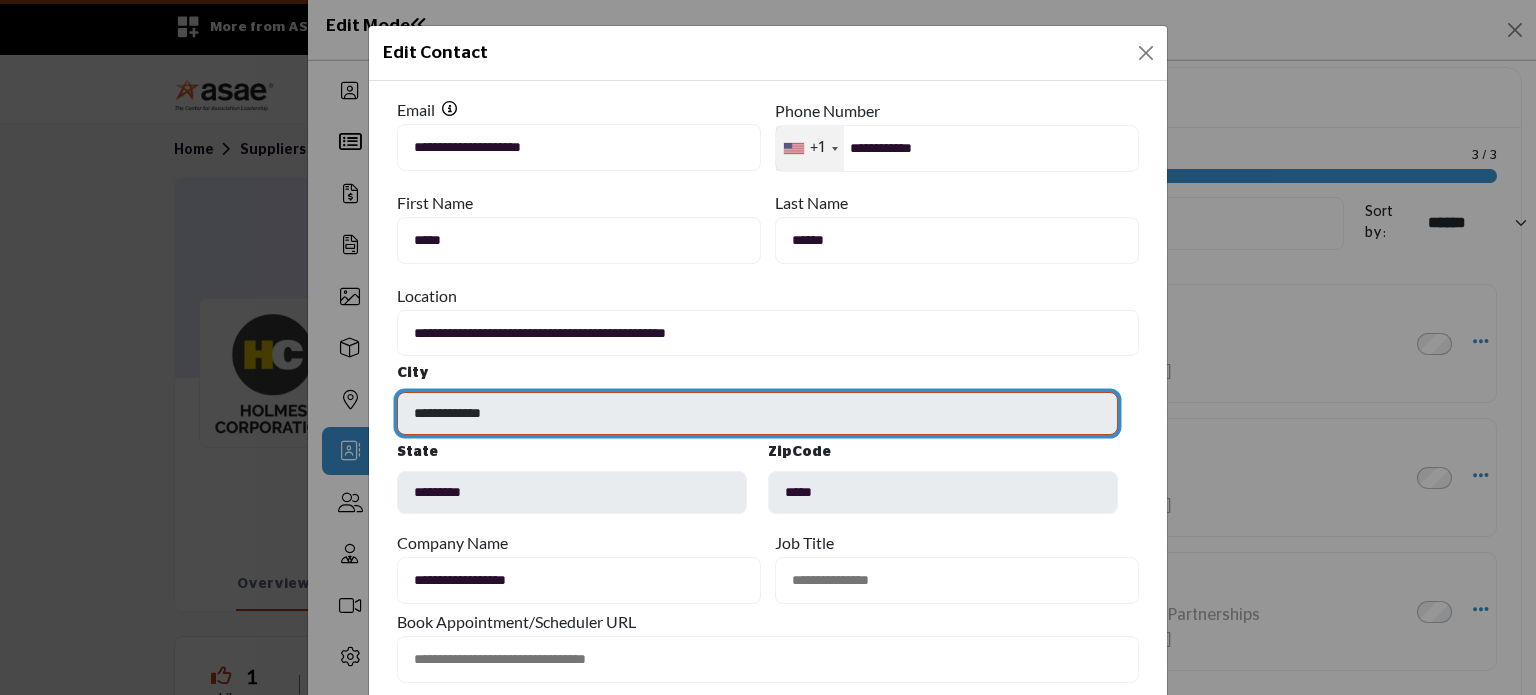 drag, startPoint x: 515, startPoint y: 423, endPoint x: 376, endPoint y: 425, distance: 139.01439 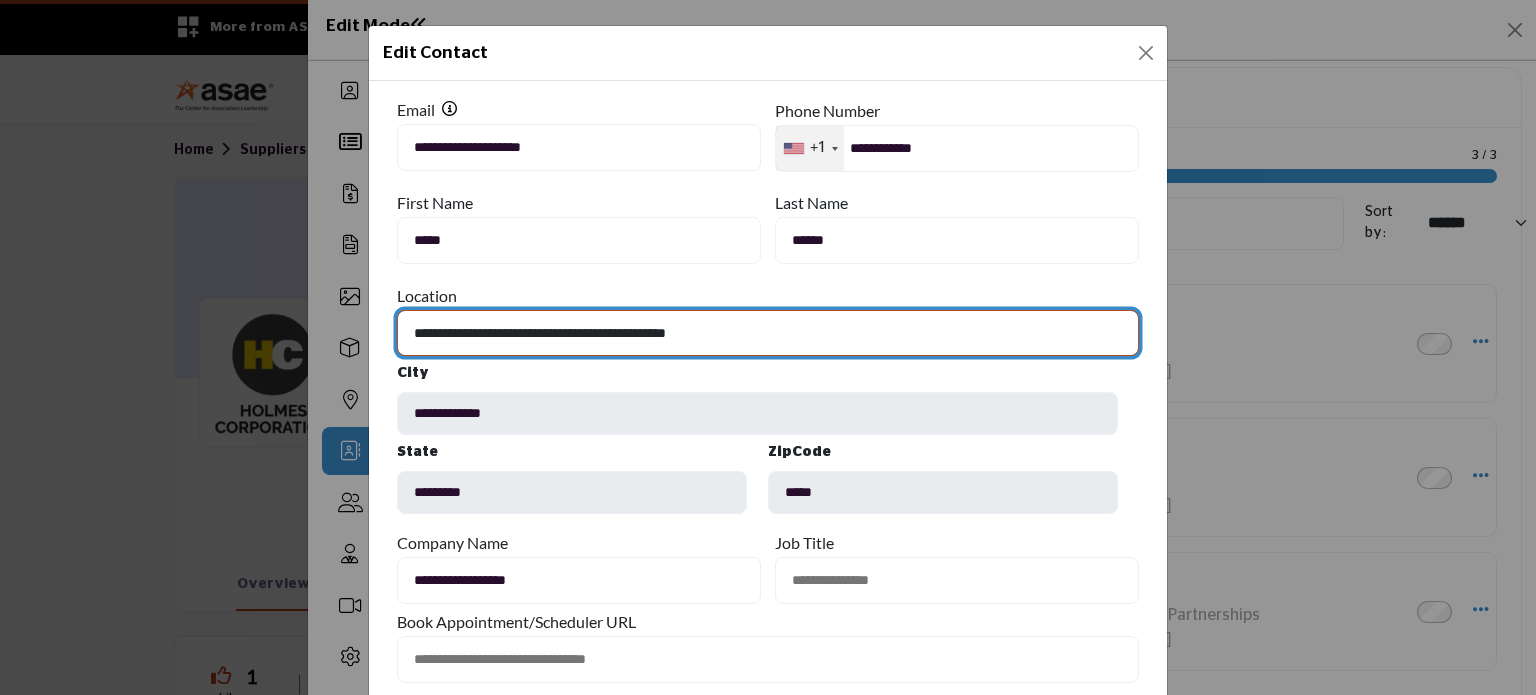 click on "**********" at bounding box center [768, 333] 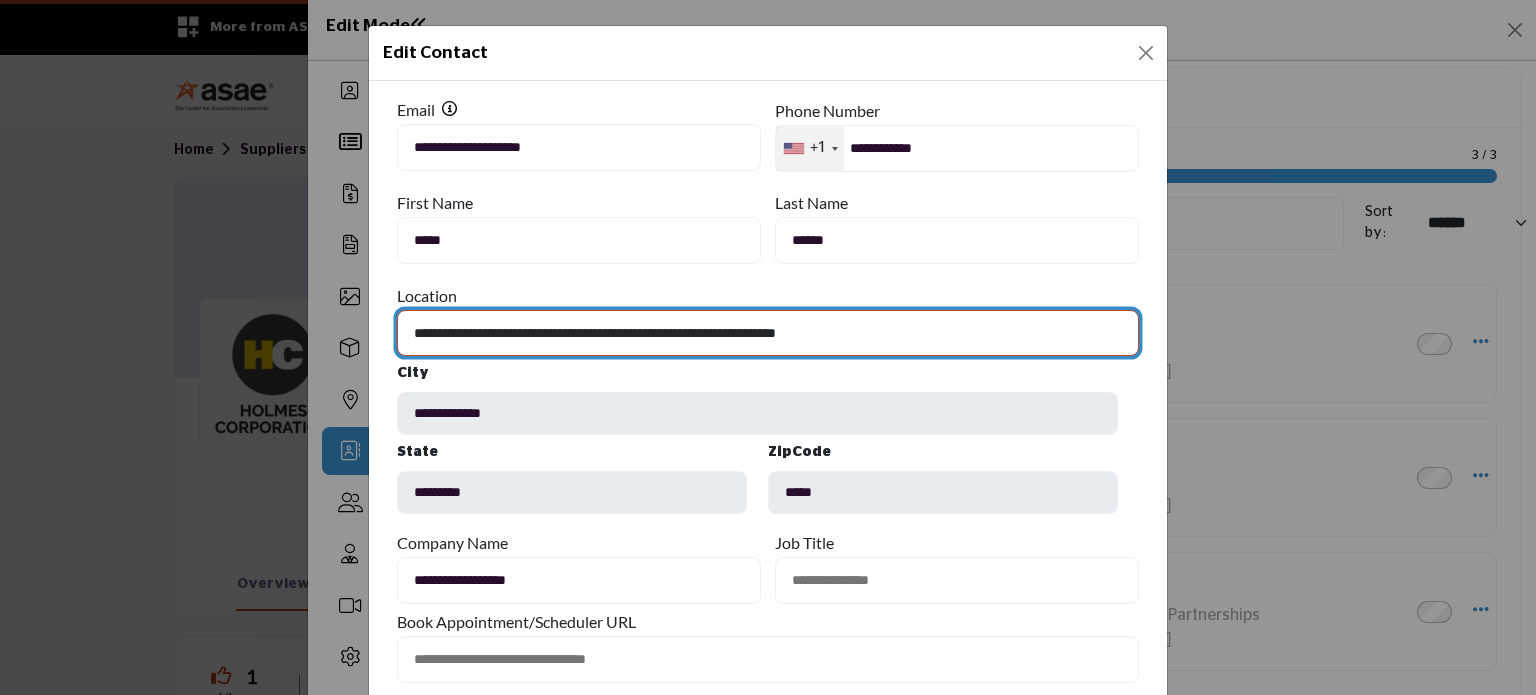 click on "**********" at bounding box center [768, 333] 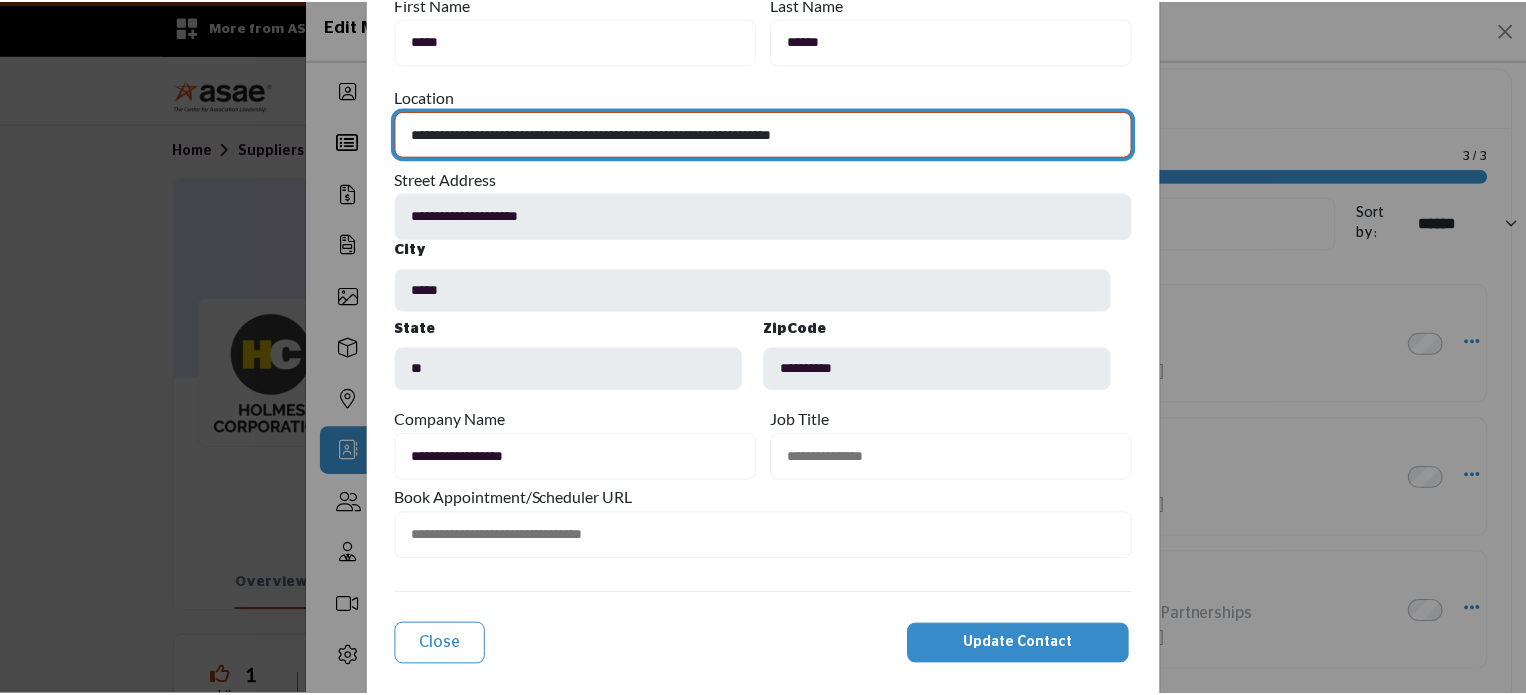 scroll, scrollTop: 230, scrollLeft: 0, axis: vertical 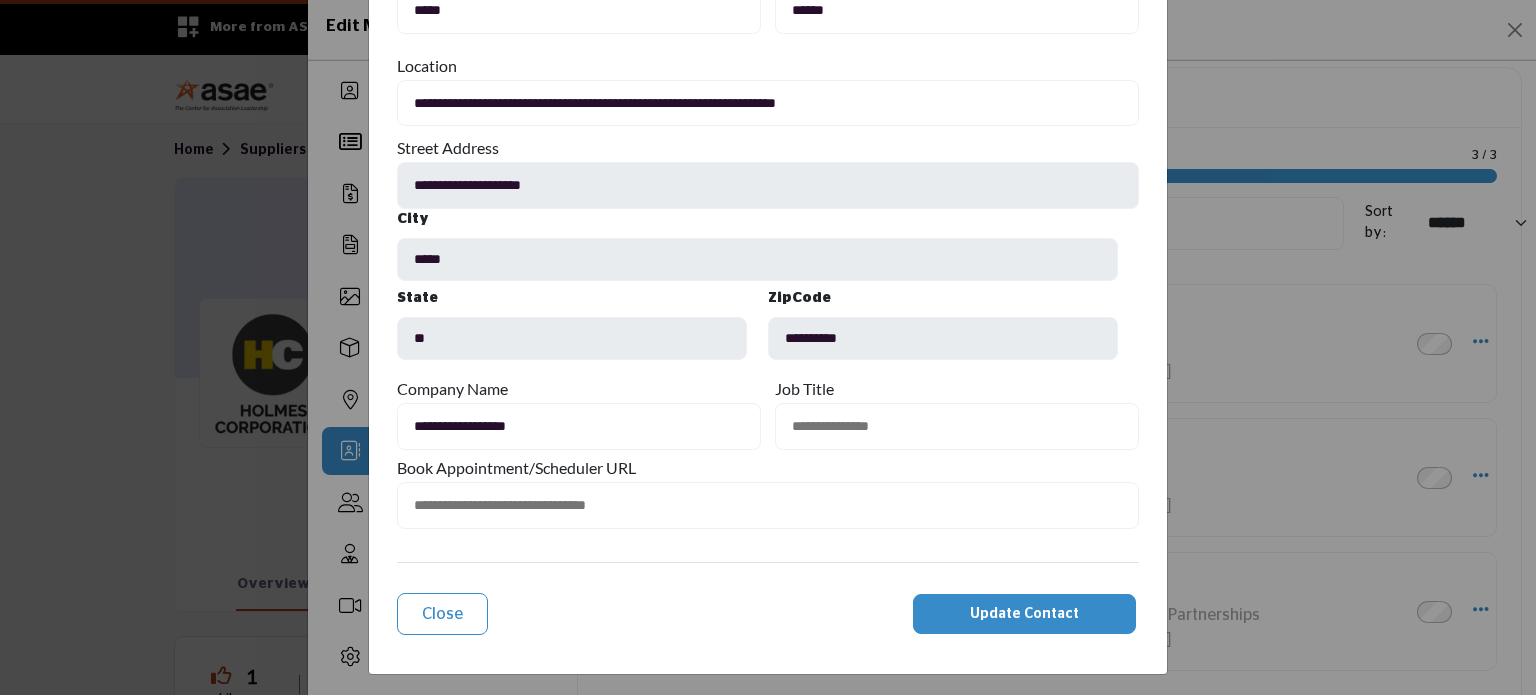 click at bounding box center [957, 426] 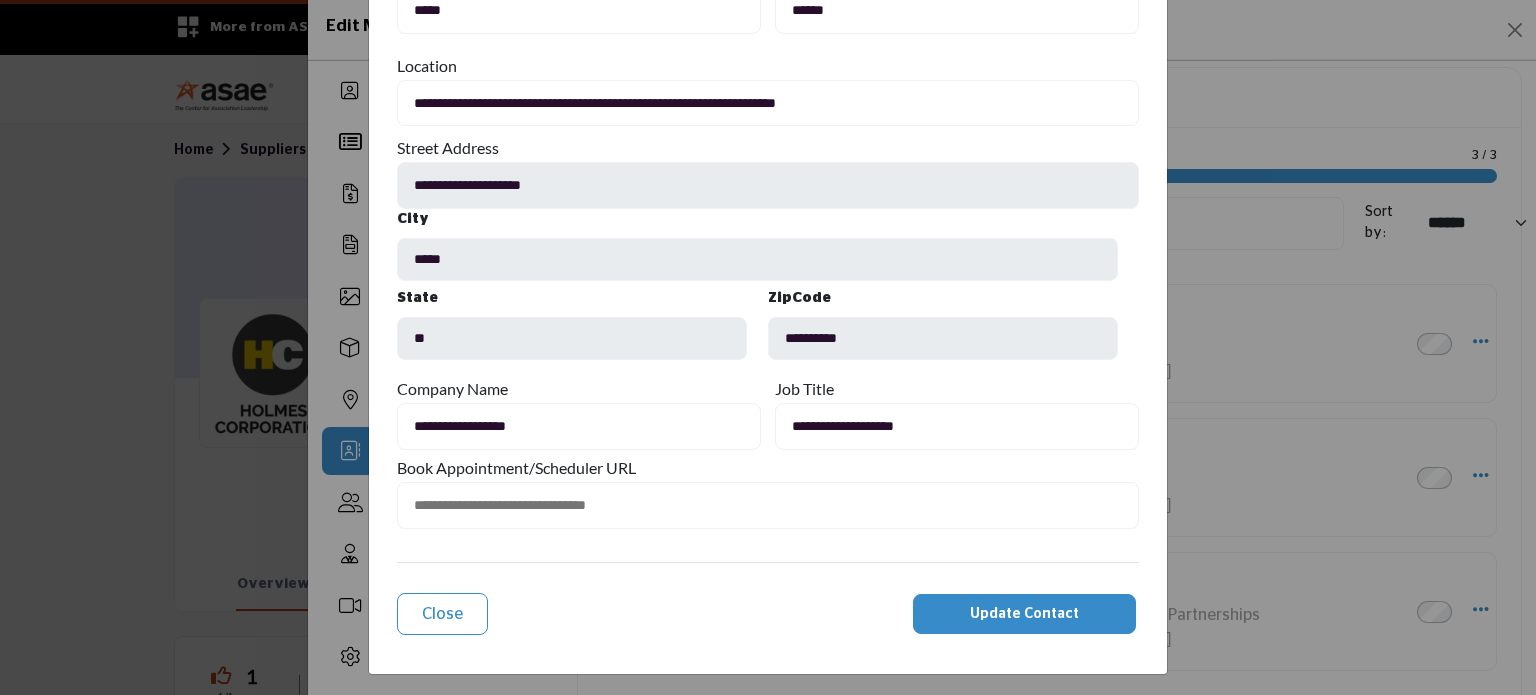 type on "**********" 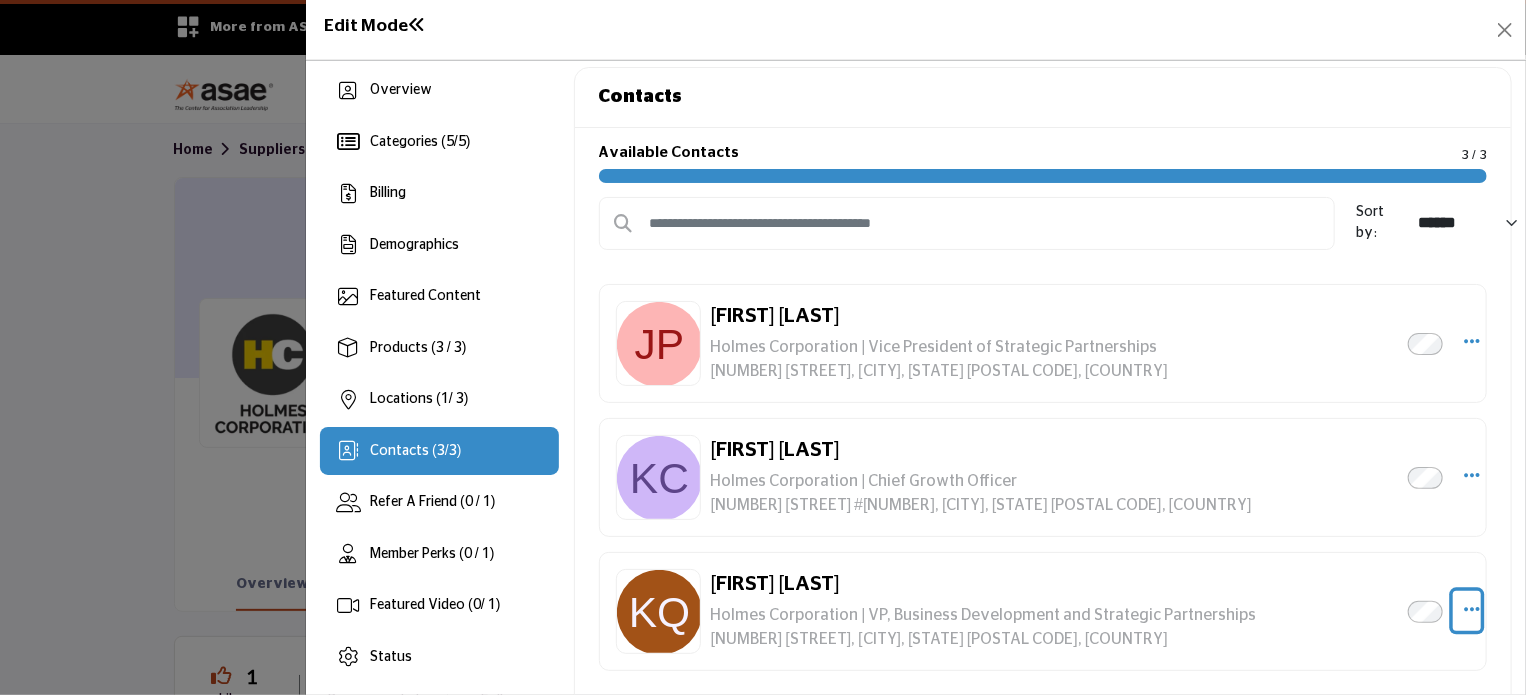 click at bounding box center (1472, 609) 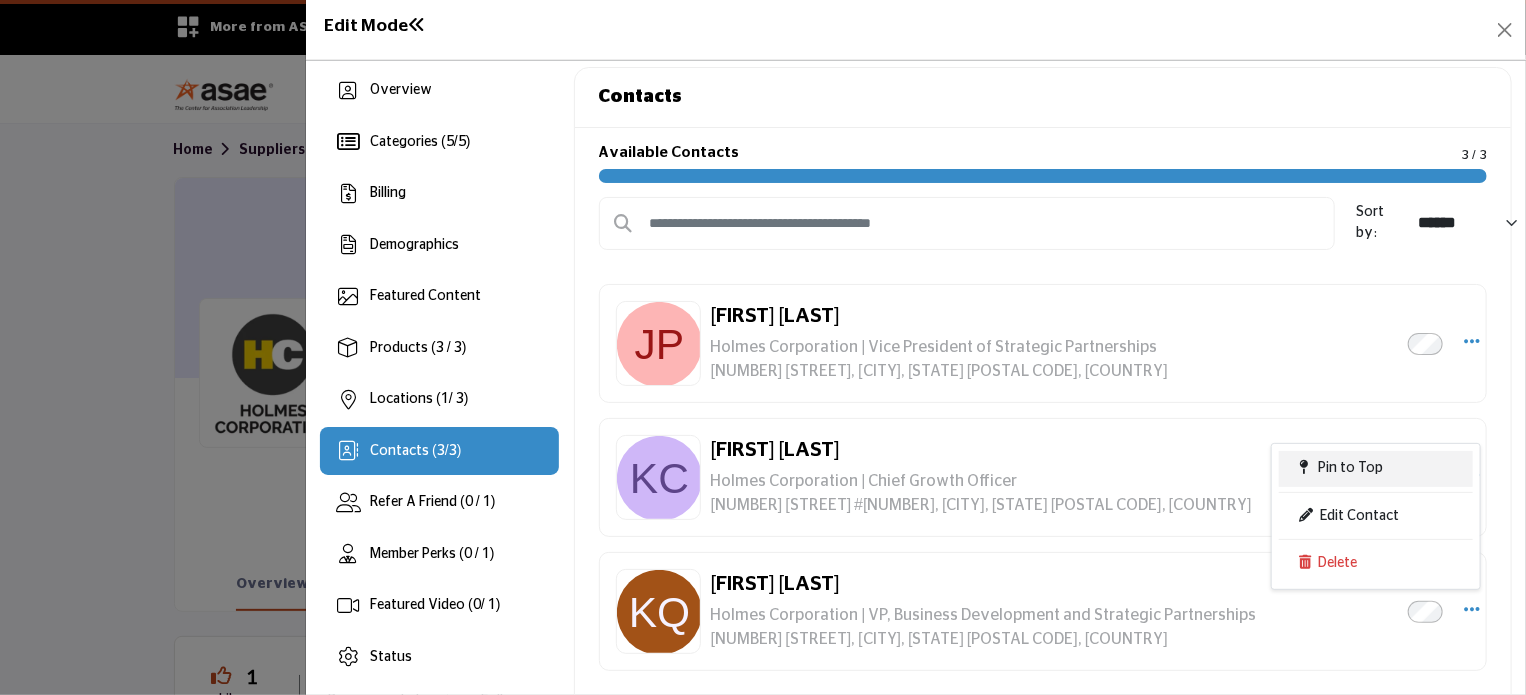 click on "Pin to Top" at bounding box center (1351, 468) 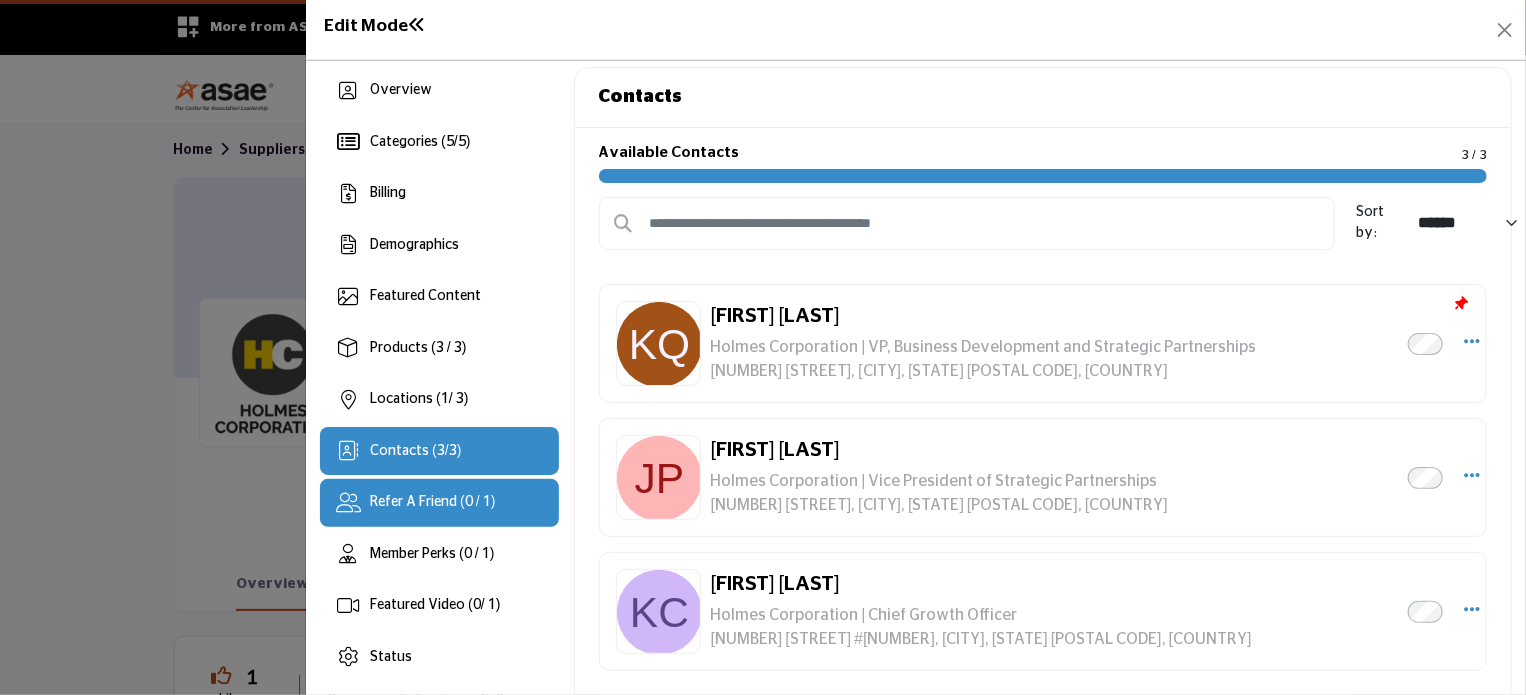 click on "Refer A Friend (0 / 1)" at bounding box center [432, 502] 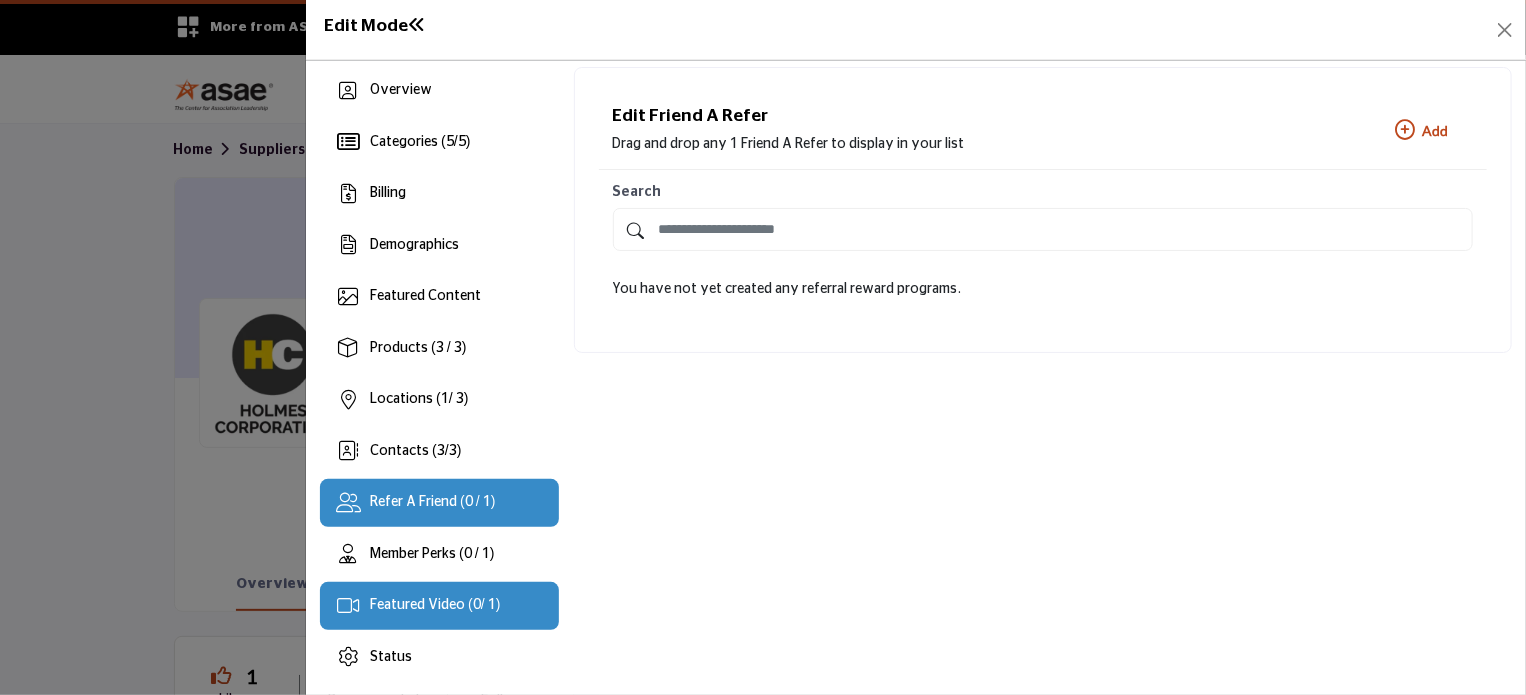click on "Featured Video ( 0   / 1)" at bounding box center (439, 606) 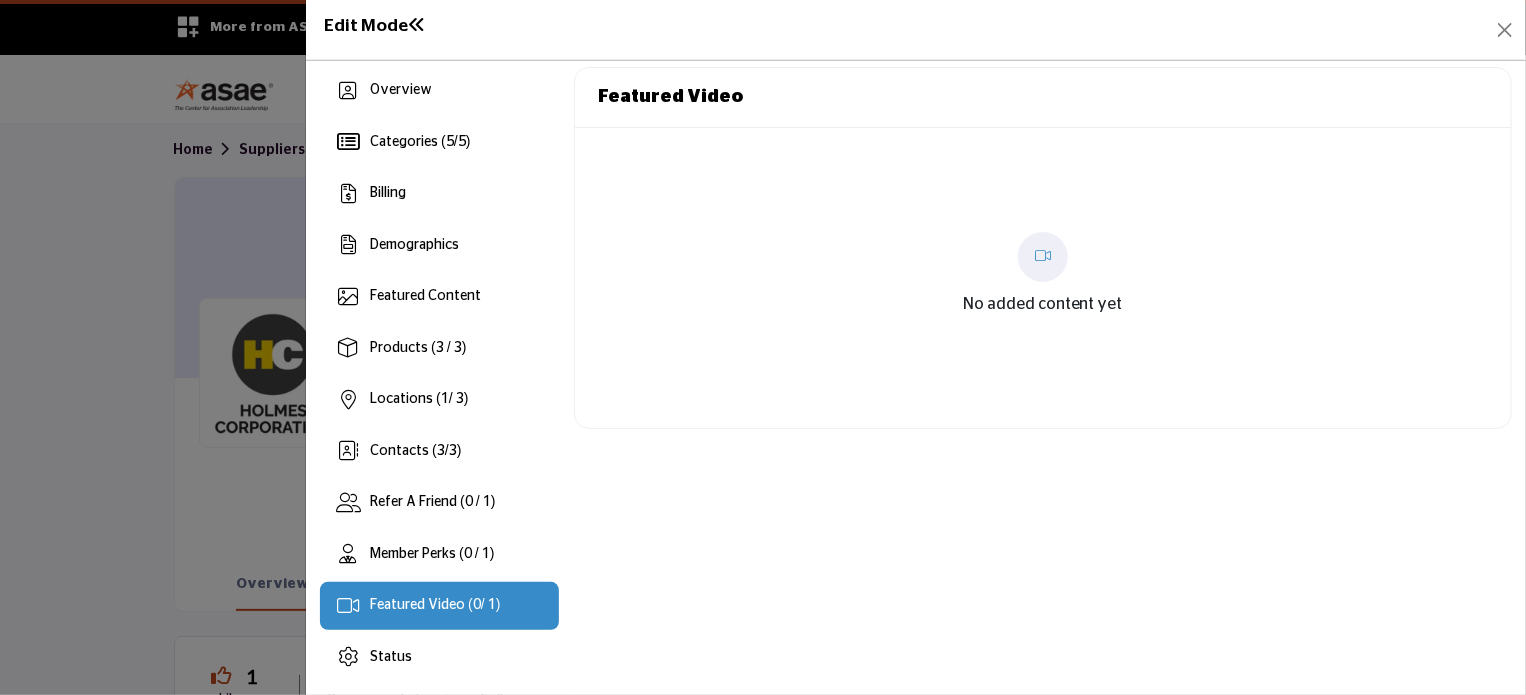 click at bounding box center (1043, 257) 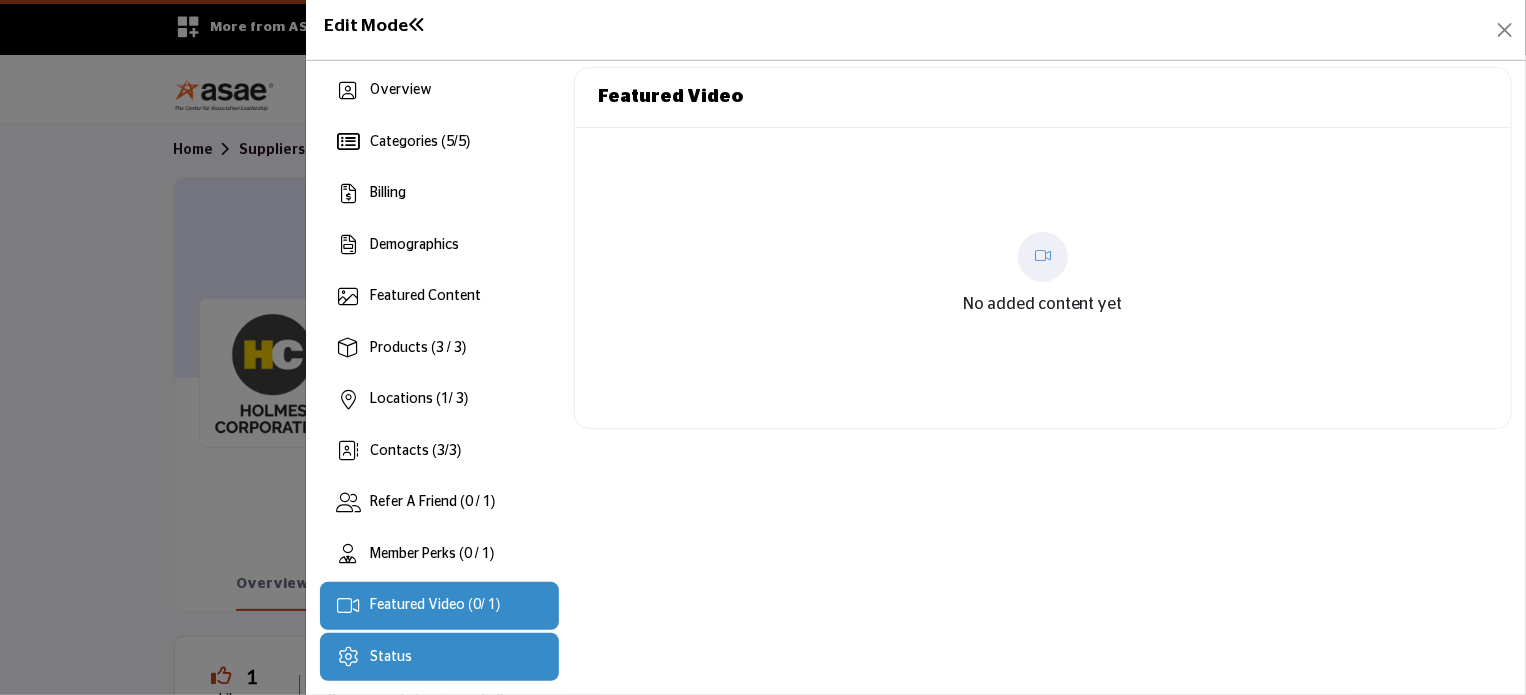 click on "Status" at bounding box center [391, 657] 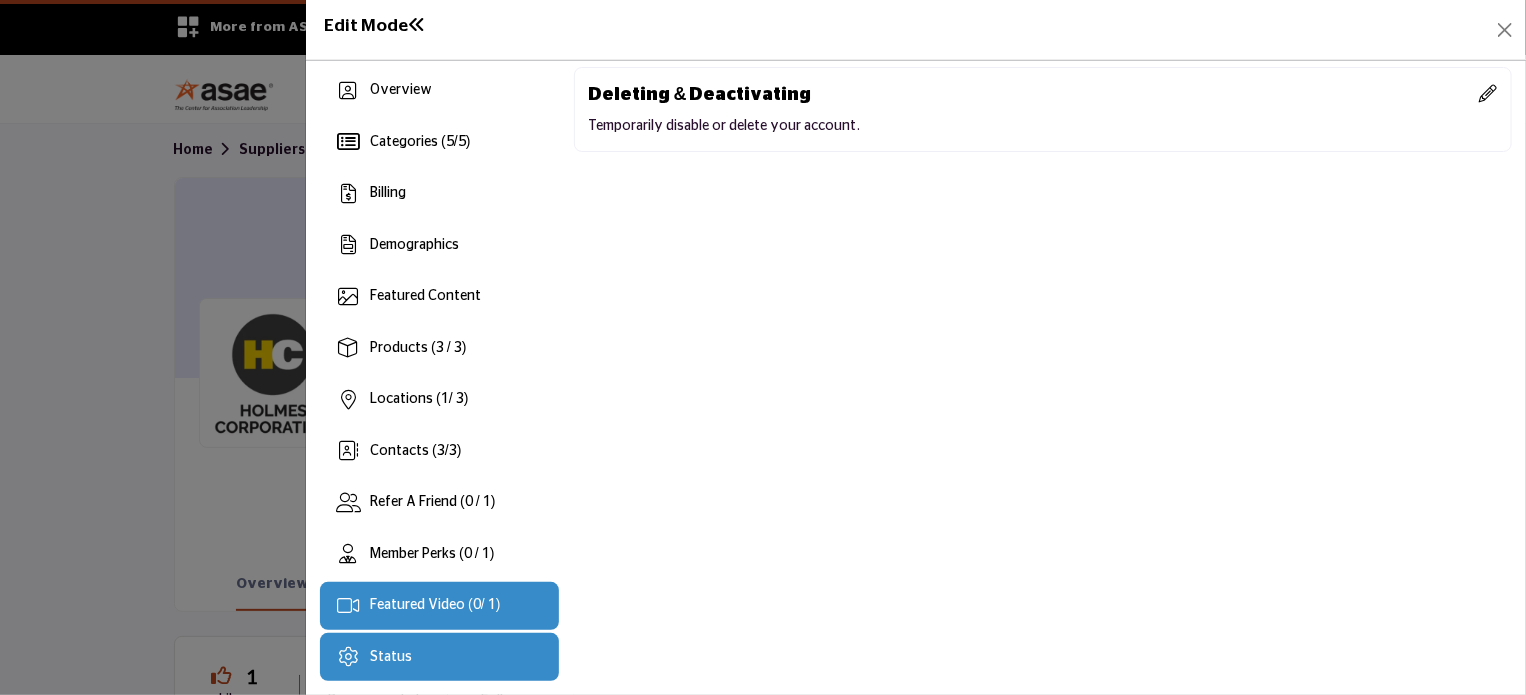 click on "Featured Video ( 0   / 1)" at bounding box center [435, 605] 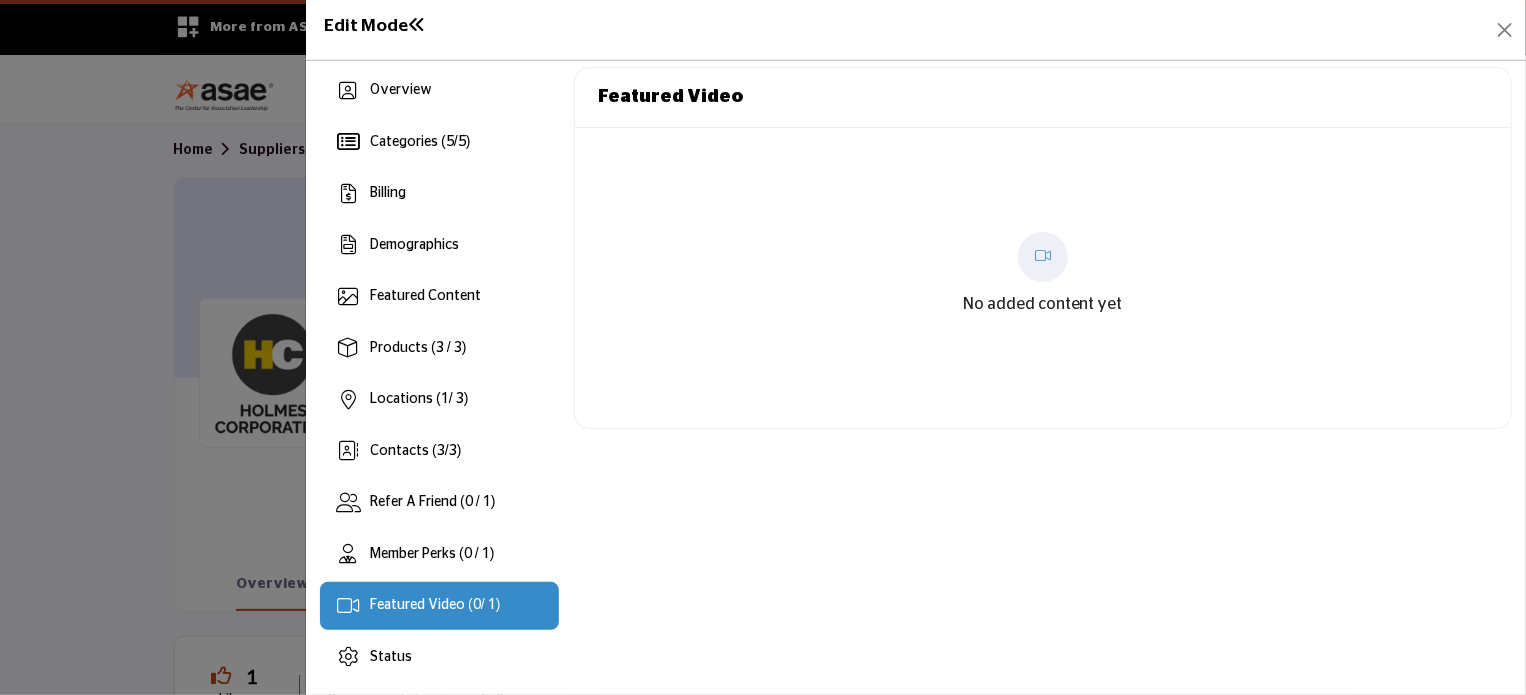 click on "No added content yet" at bounding box center (1043, 277) 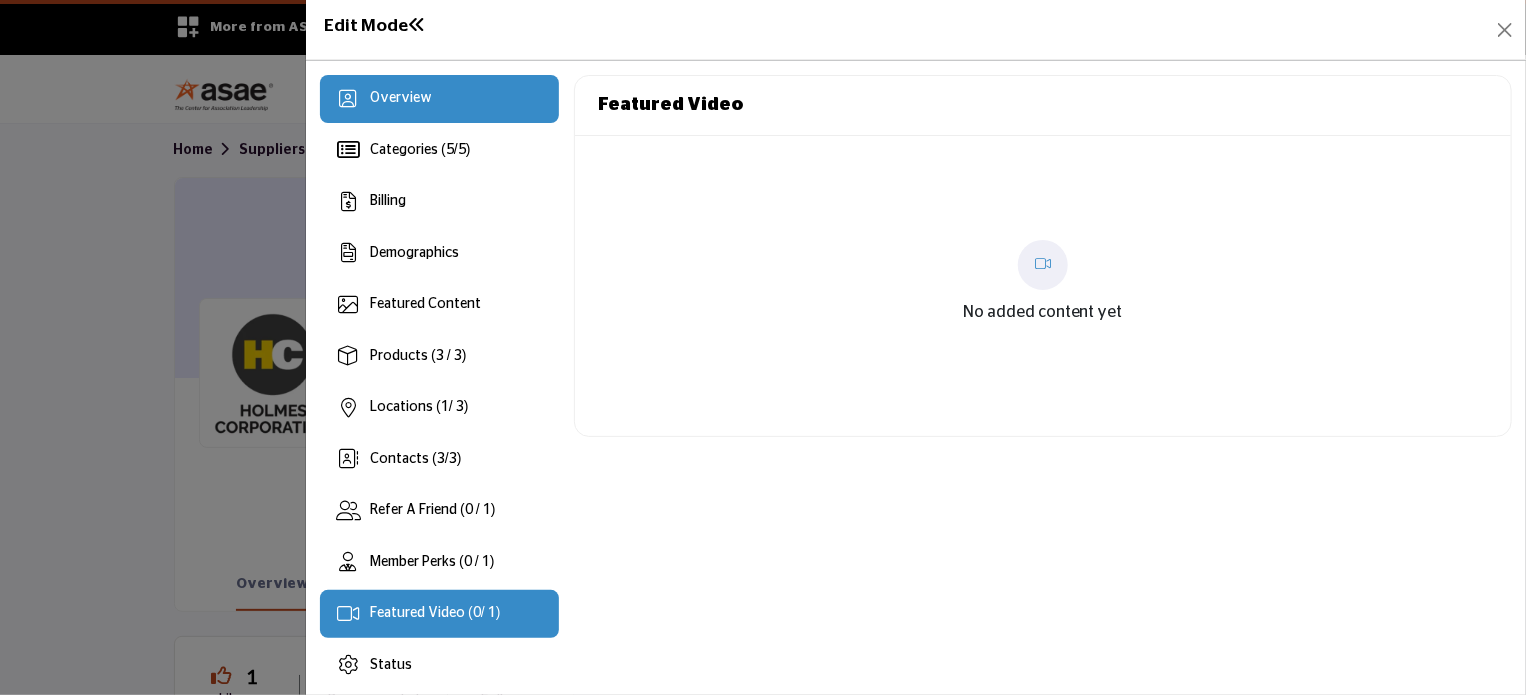 click on "Overview" at bounding box center (401, 98) 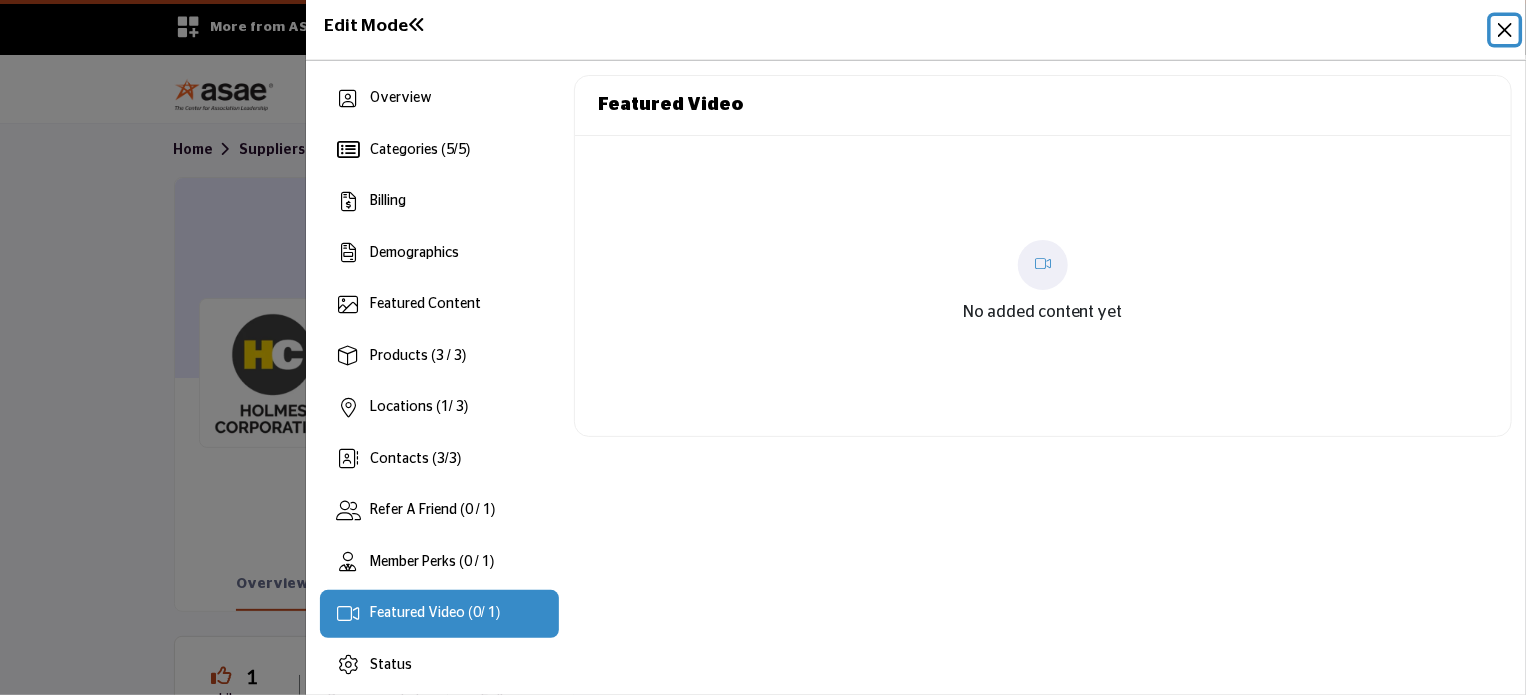 click at bounding box center (1505, 30) 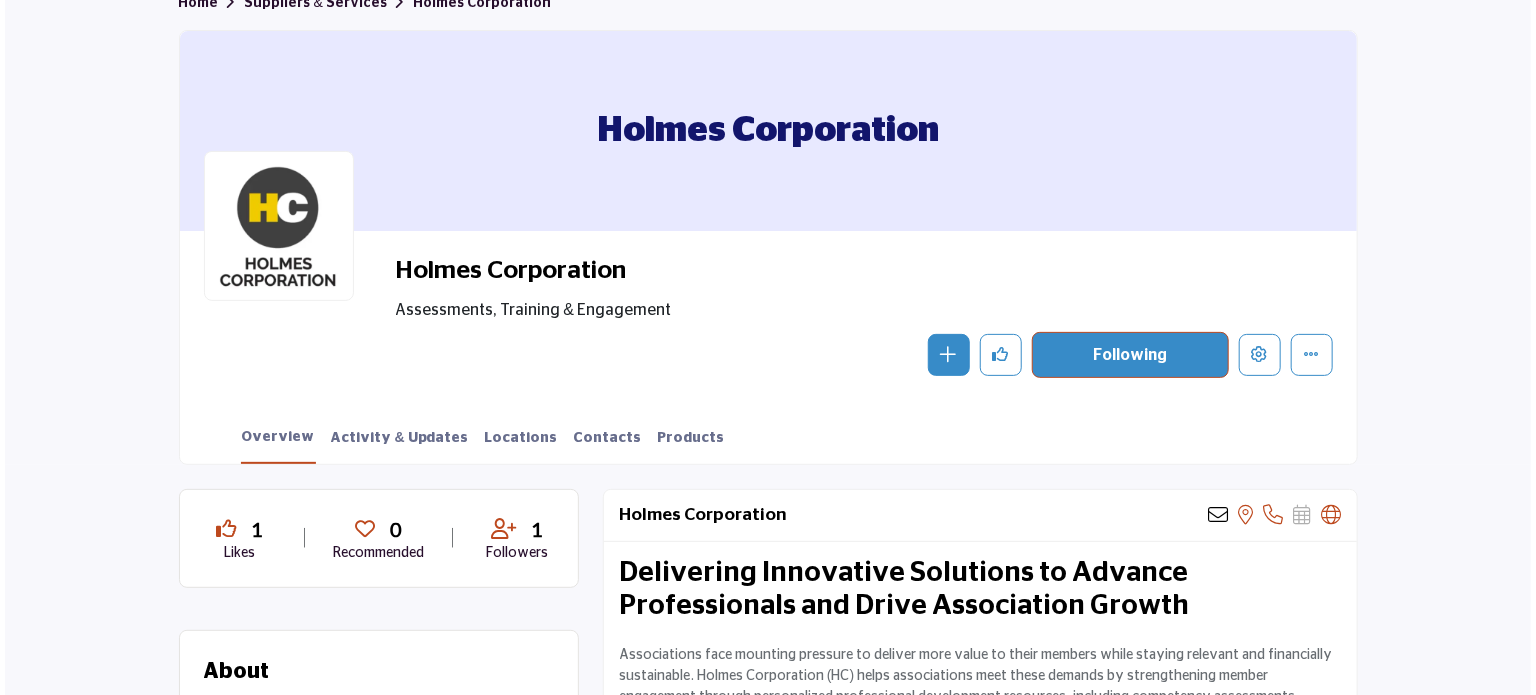scroll, scrollTop: 73, scrollLeft: 0, axis: vertical 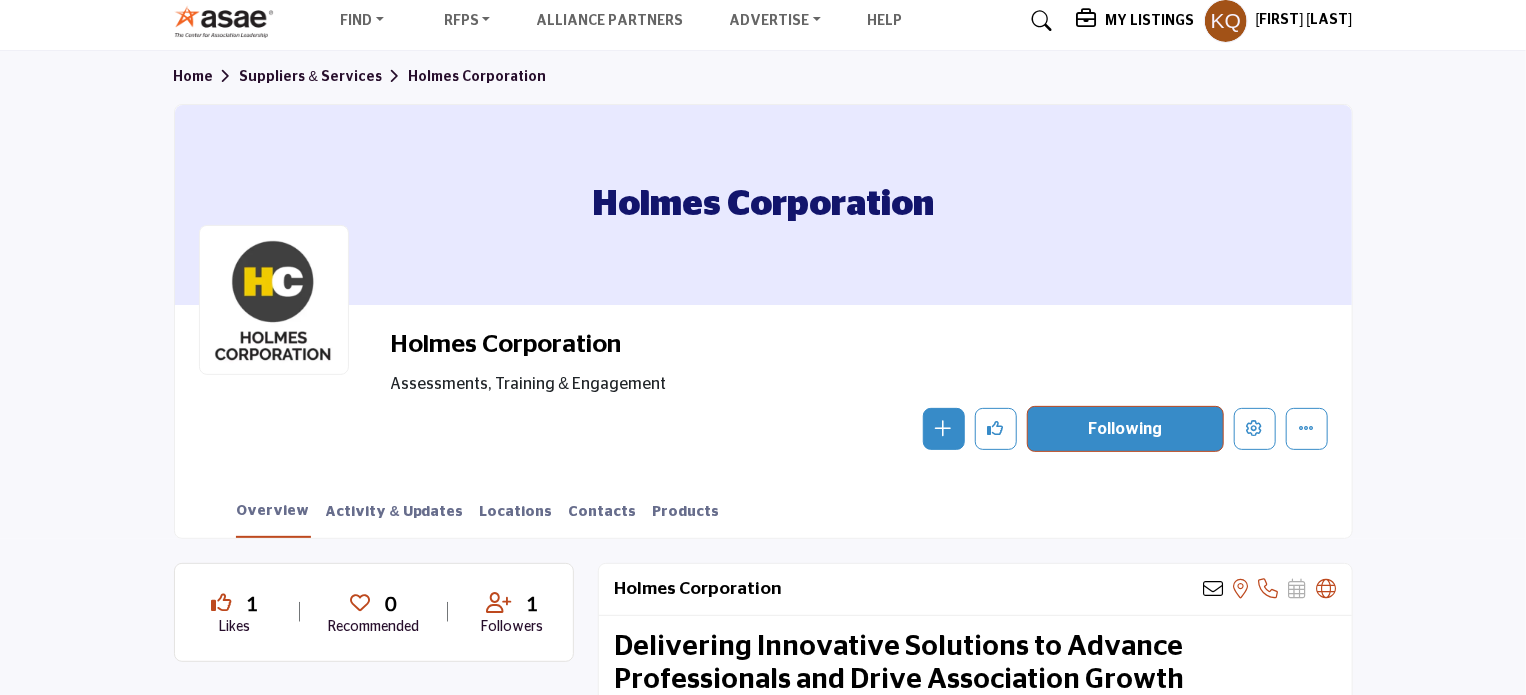click on "Holmes Corporation" at bounding box center [763, 205] 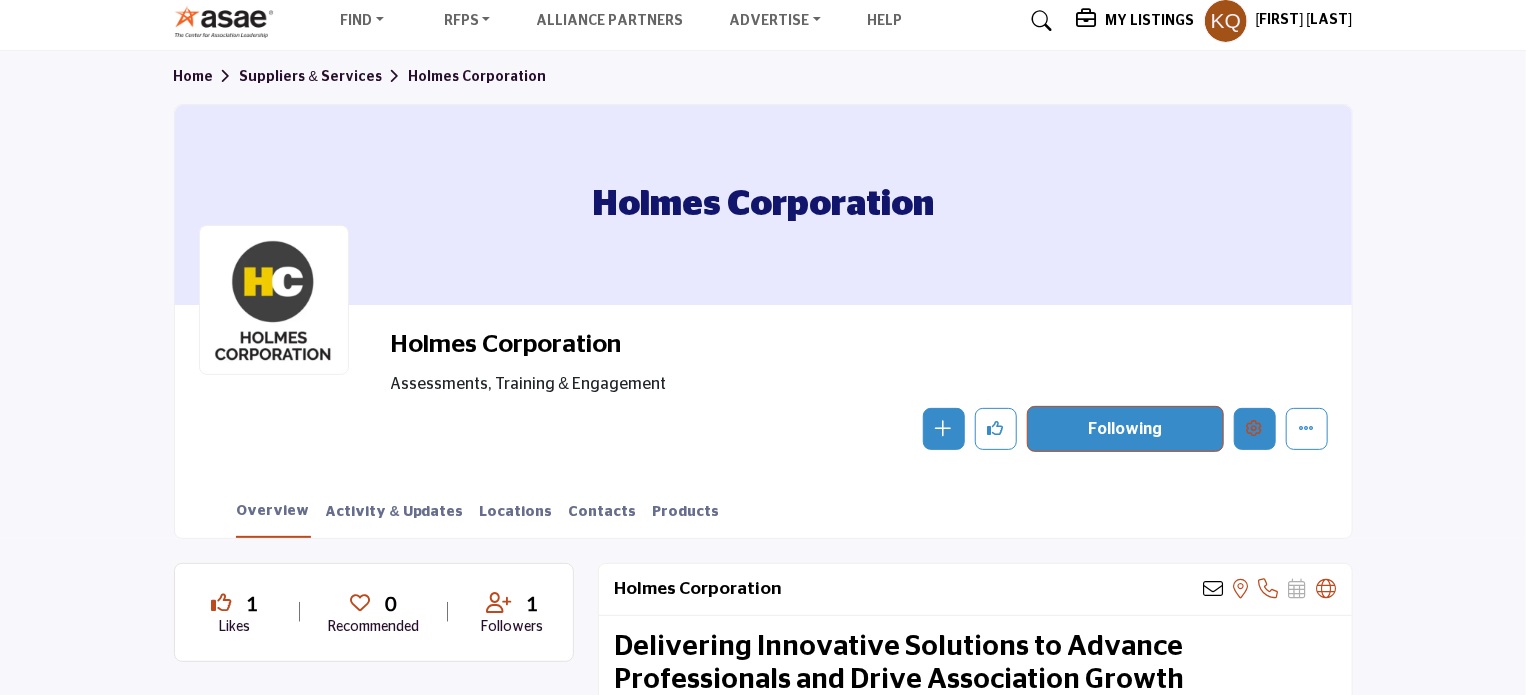 click at bounding box center [1255, 428] 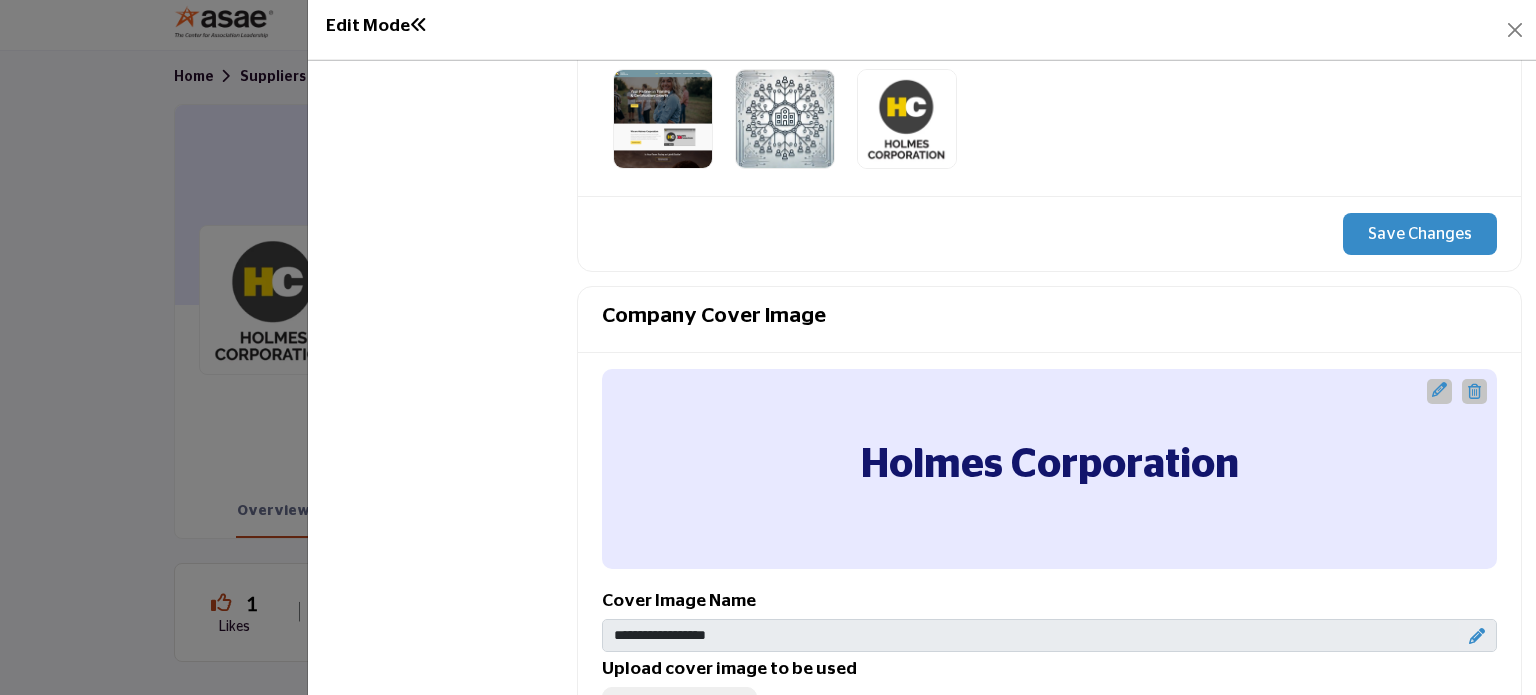 scroll, scrollTop: 750, scrollLeft: 0, axis: vertical 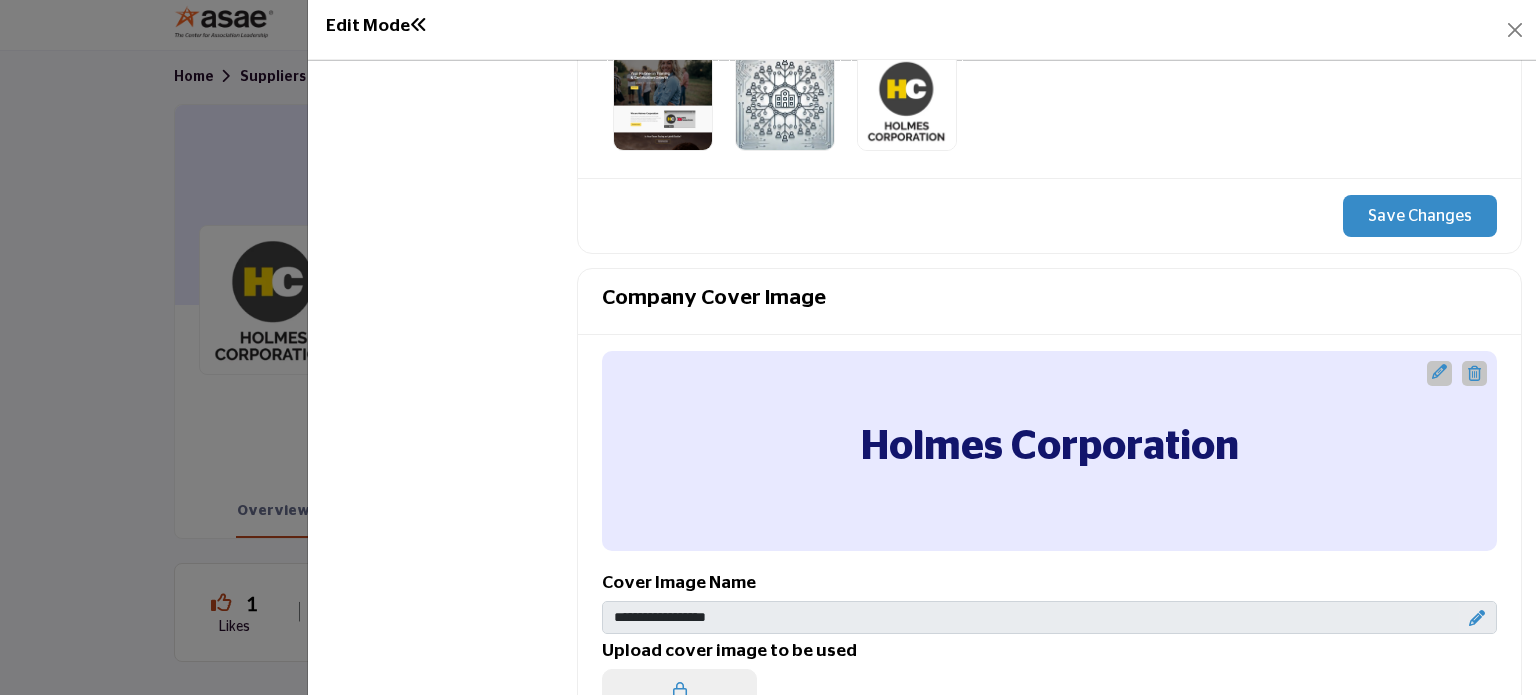 click at bounding box center (1439, 373) 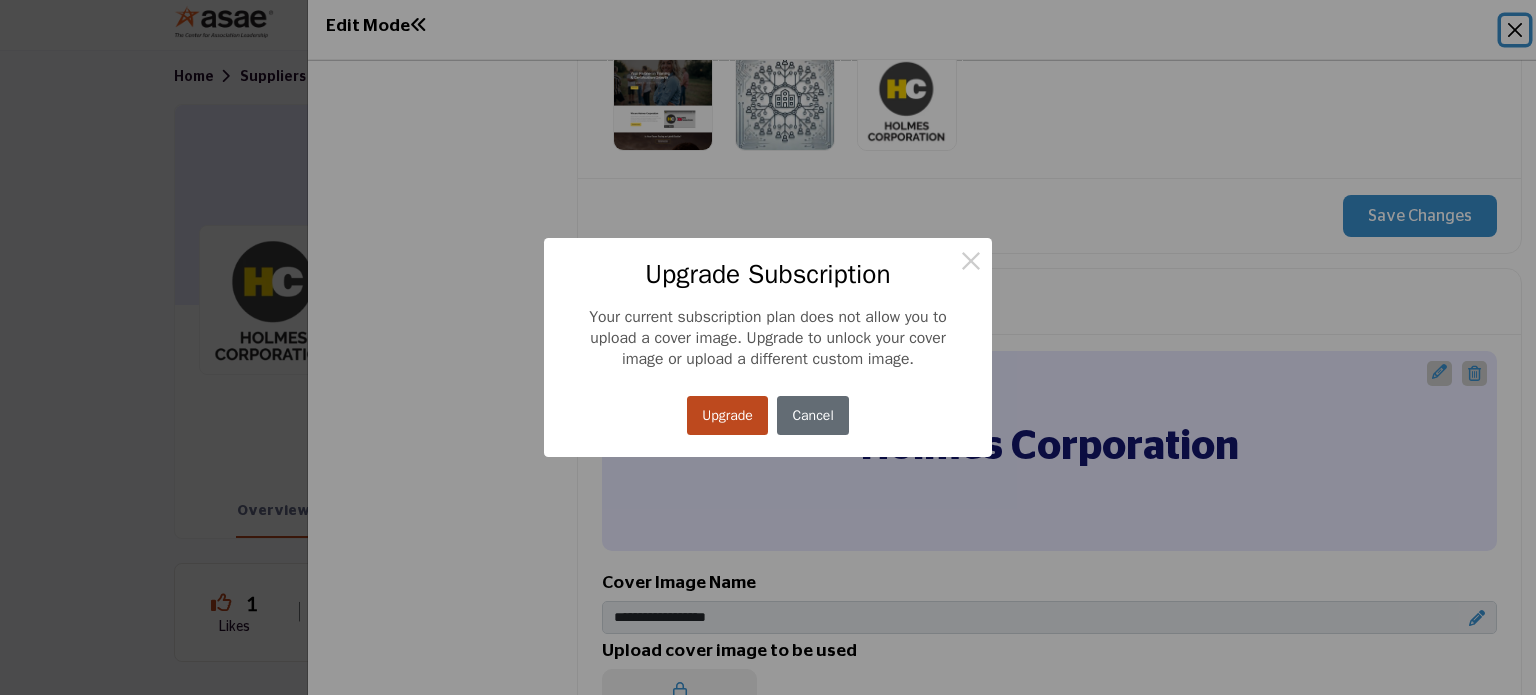 click on "Cancel" at bounding box center [813, 415] 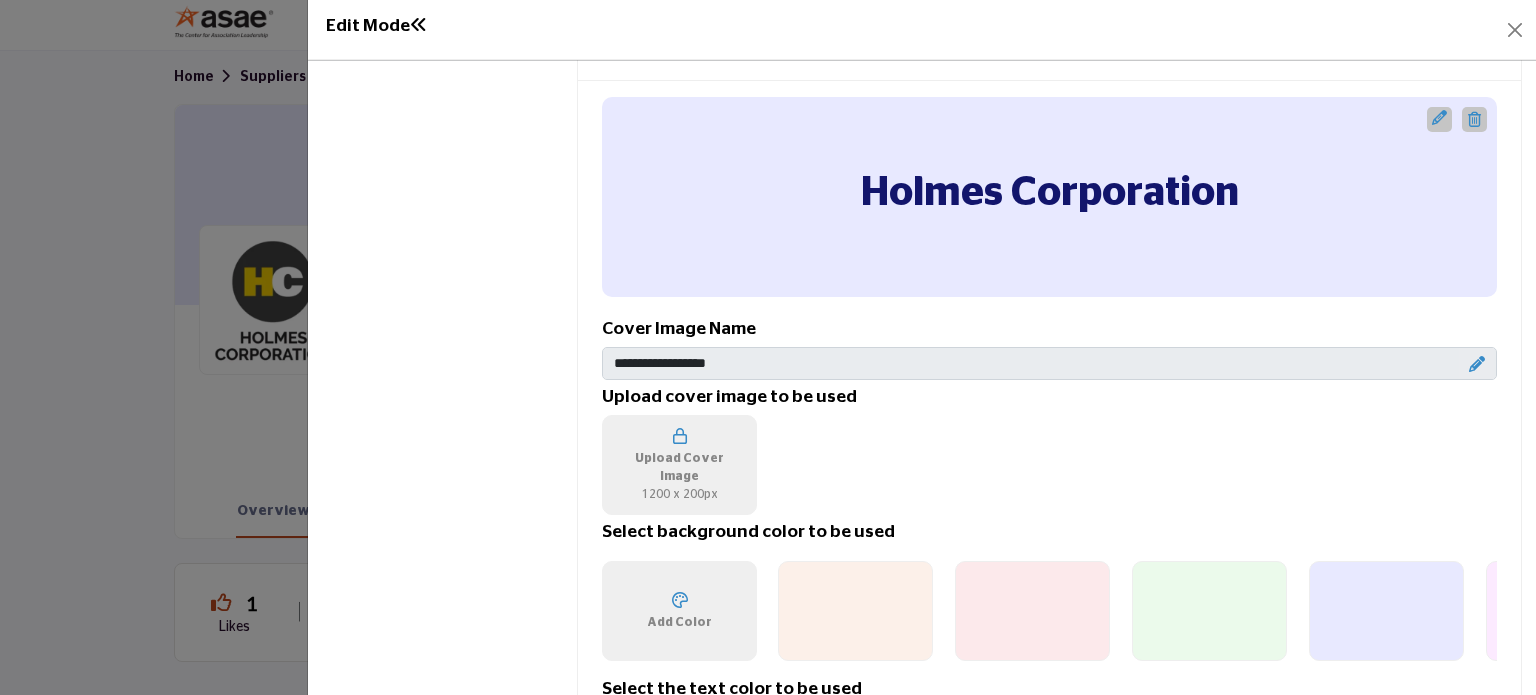 scroll, scrollTop: 1016, scrollLeft: 0, axis: vertical 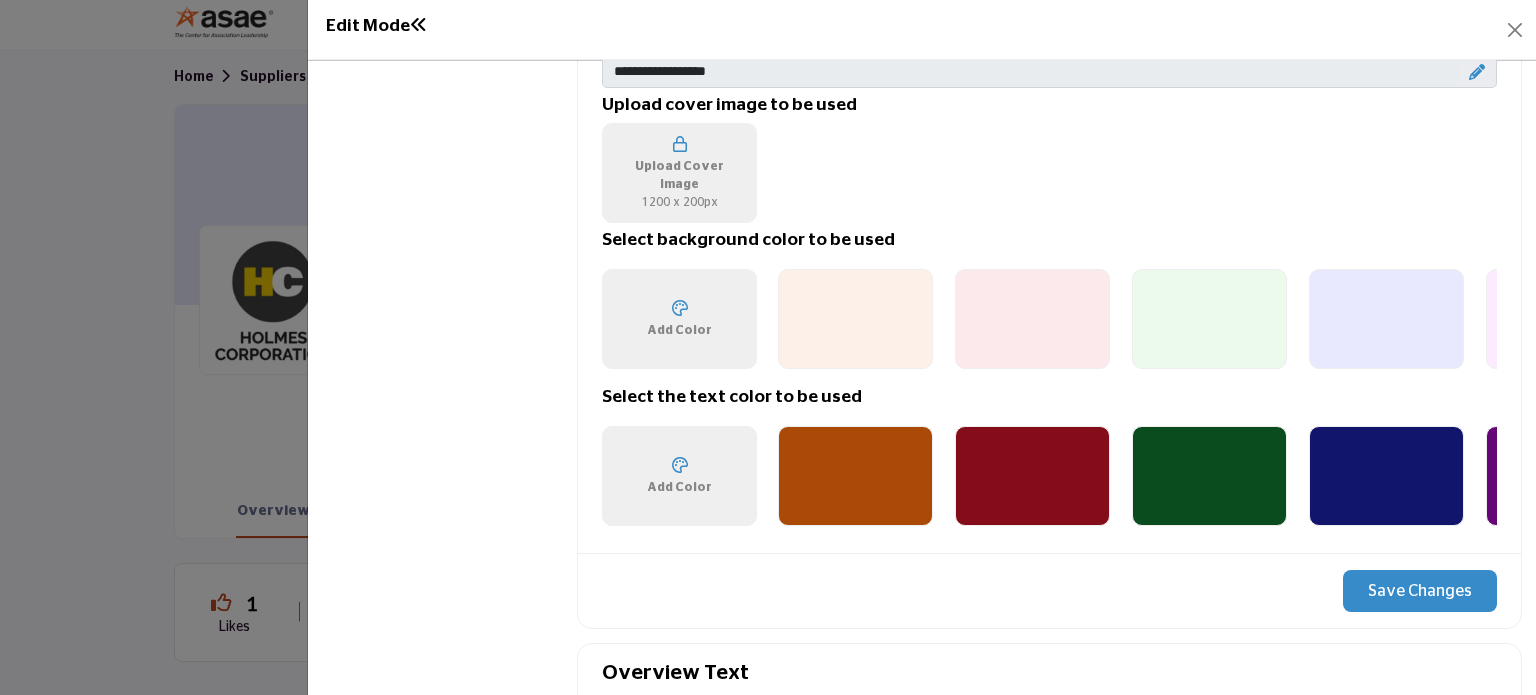 click at bounding box center (680, 308) 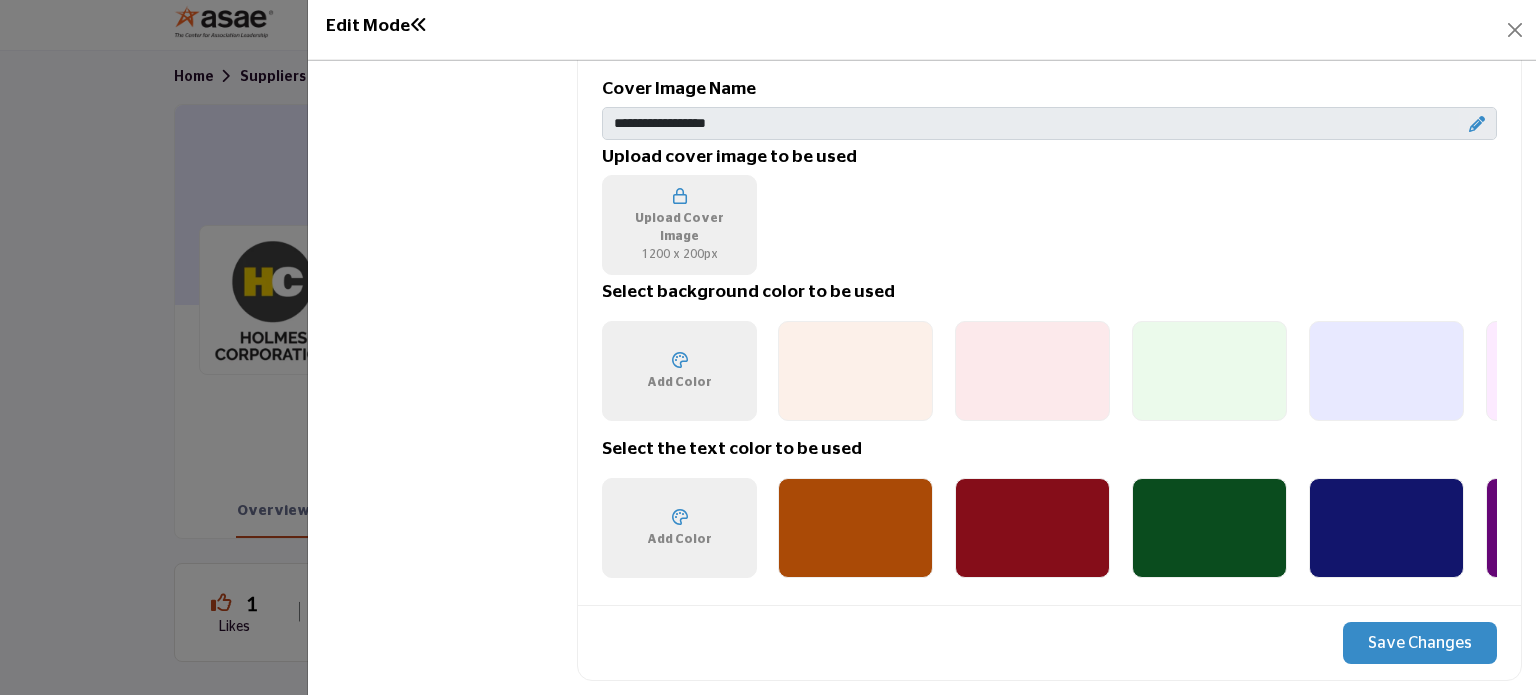 scroll, scrollTop: 1252, scrollLeft: 0, axis: vertical 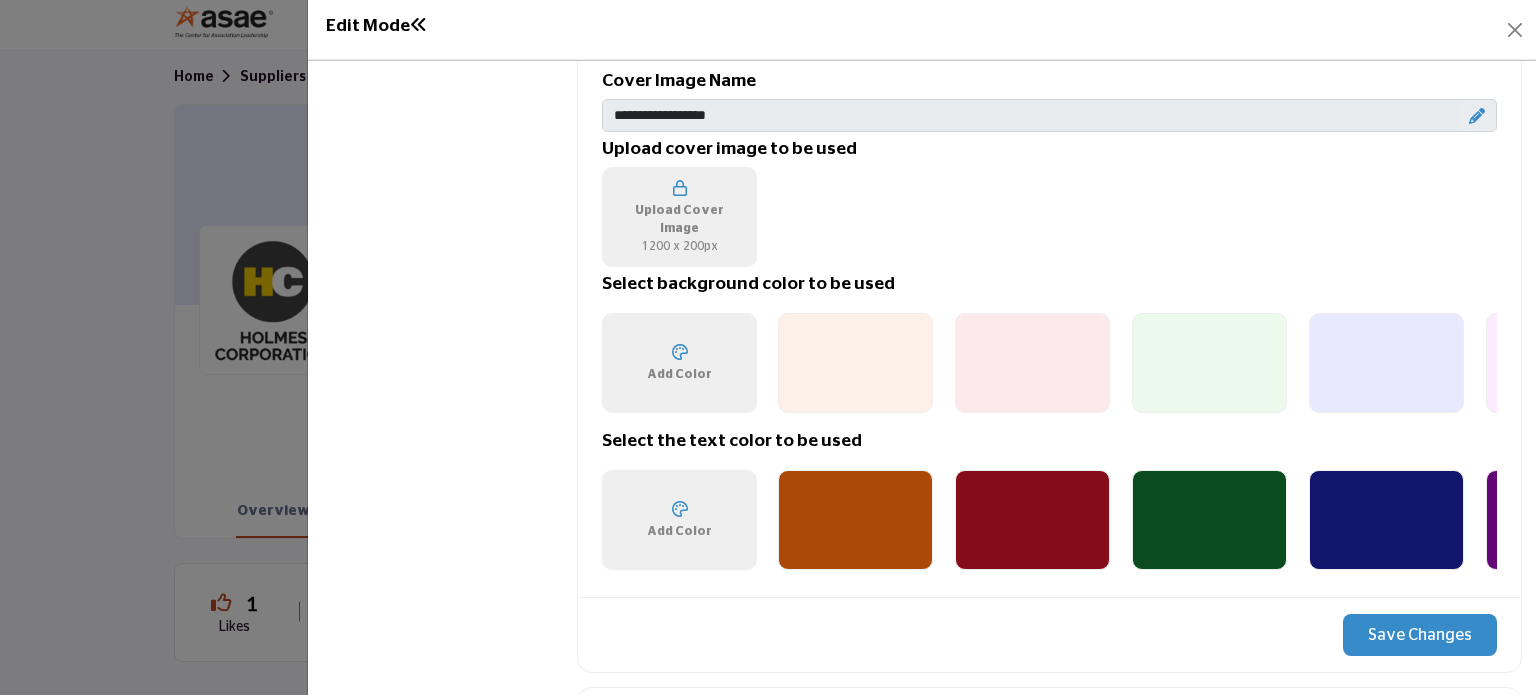 click on "Choose a color
*******
Add Color" at bounding box center (679, 363) 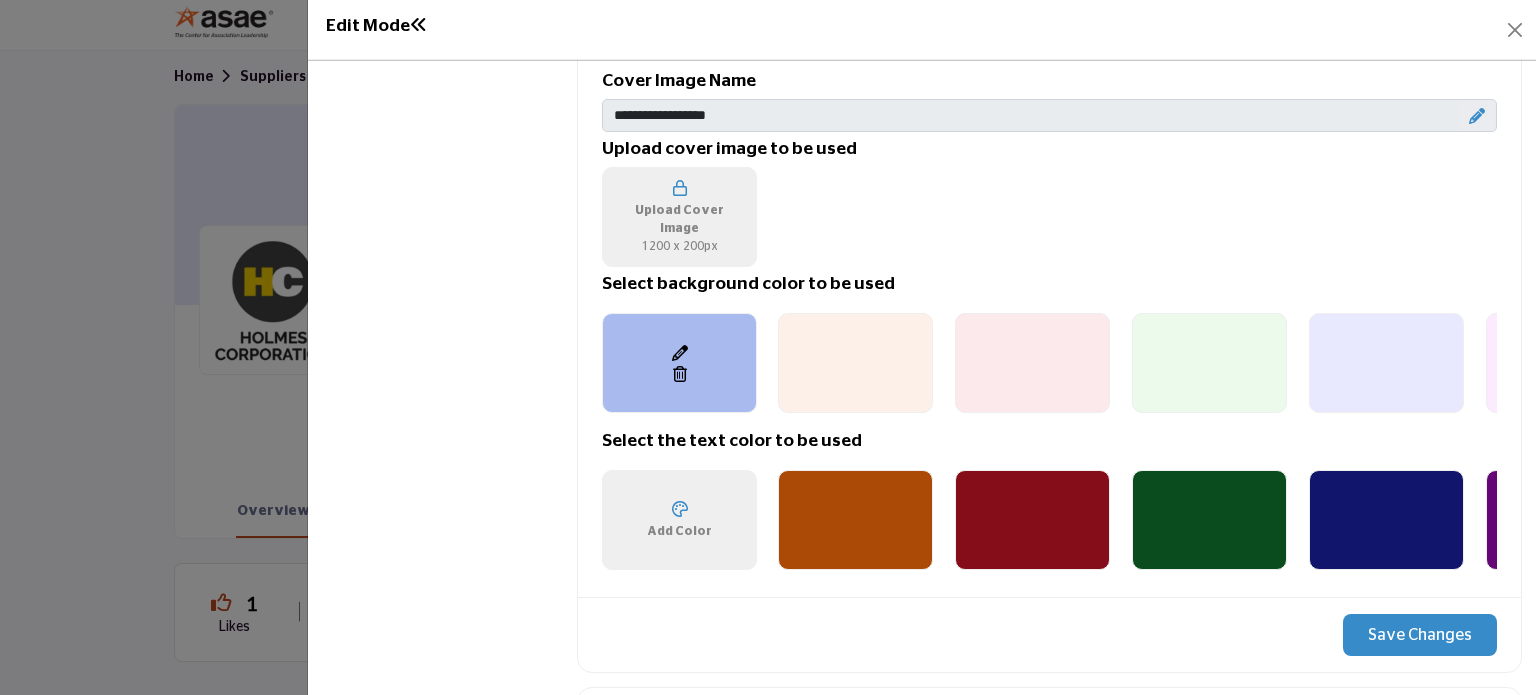 click at bounding box center [680, 374] 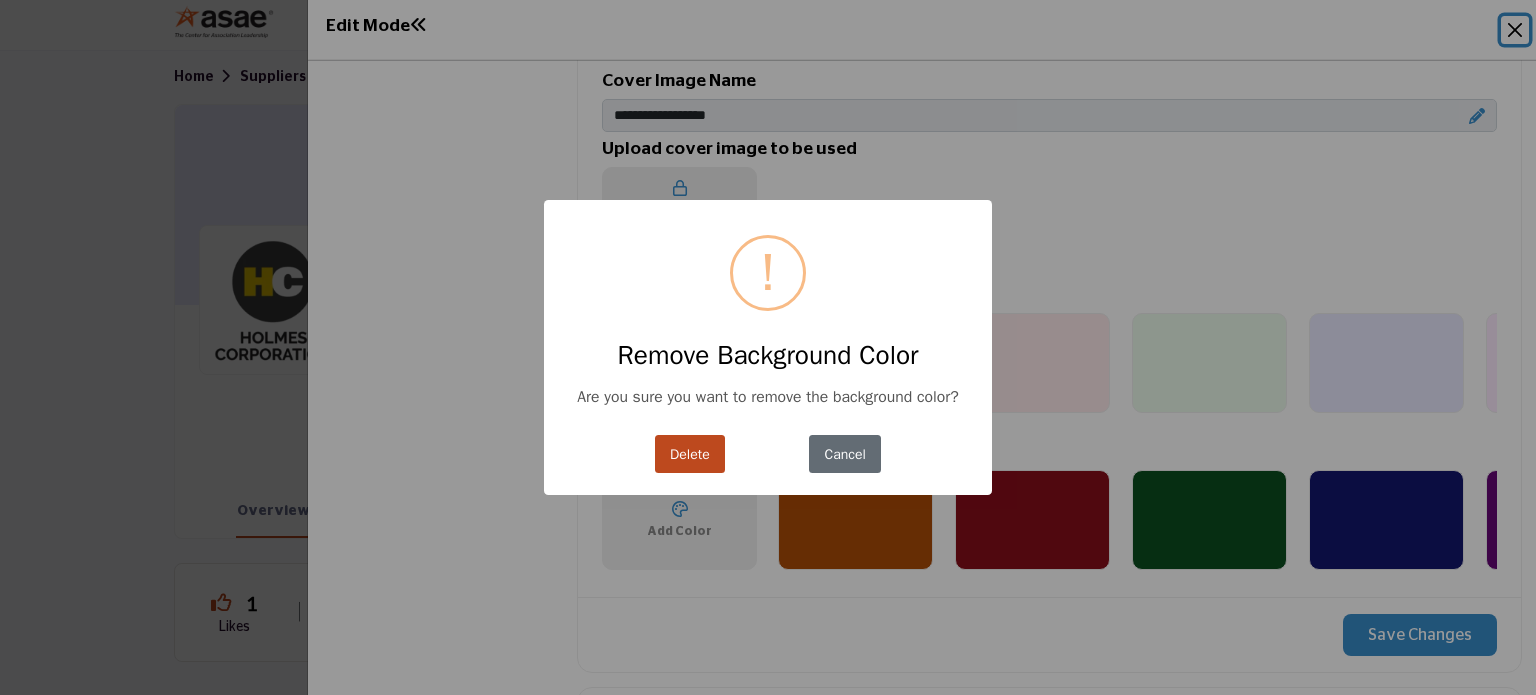click on "Cancel" at bounding box center [845, 454] 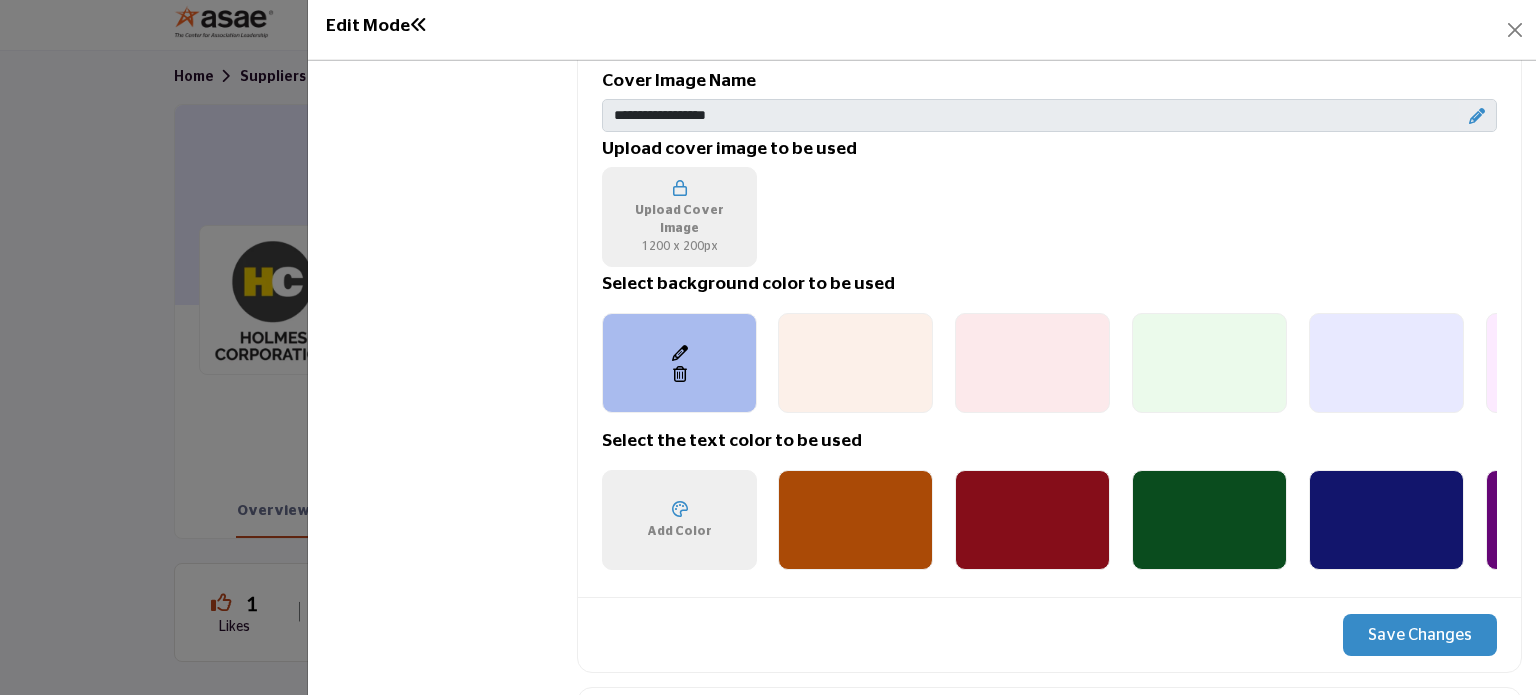 click at bounding box center (680, 374) 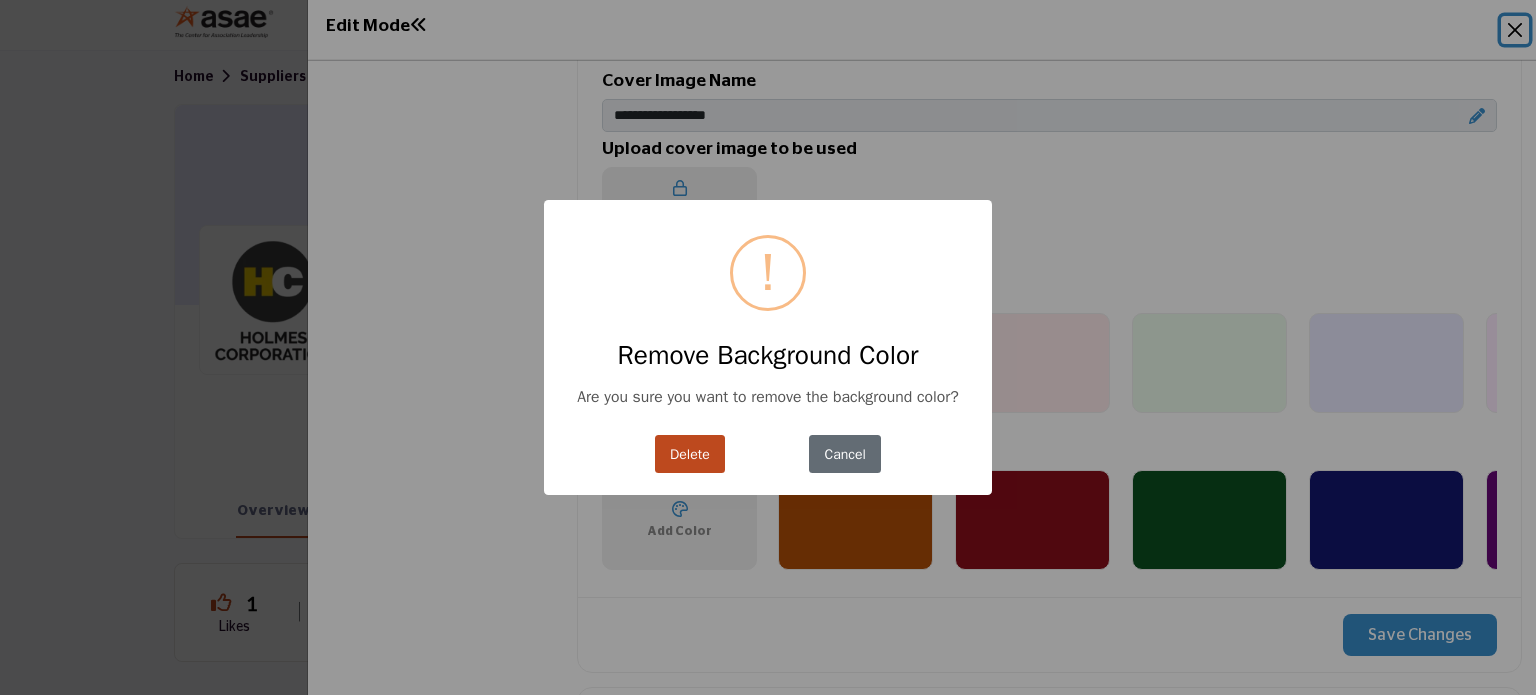 click on "Cancel" at bounding box center (845, 454) 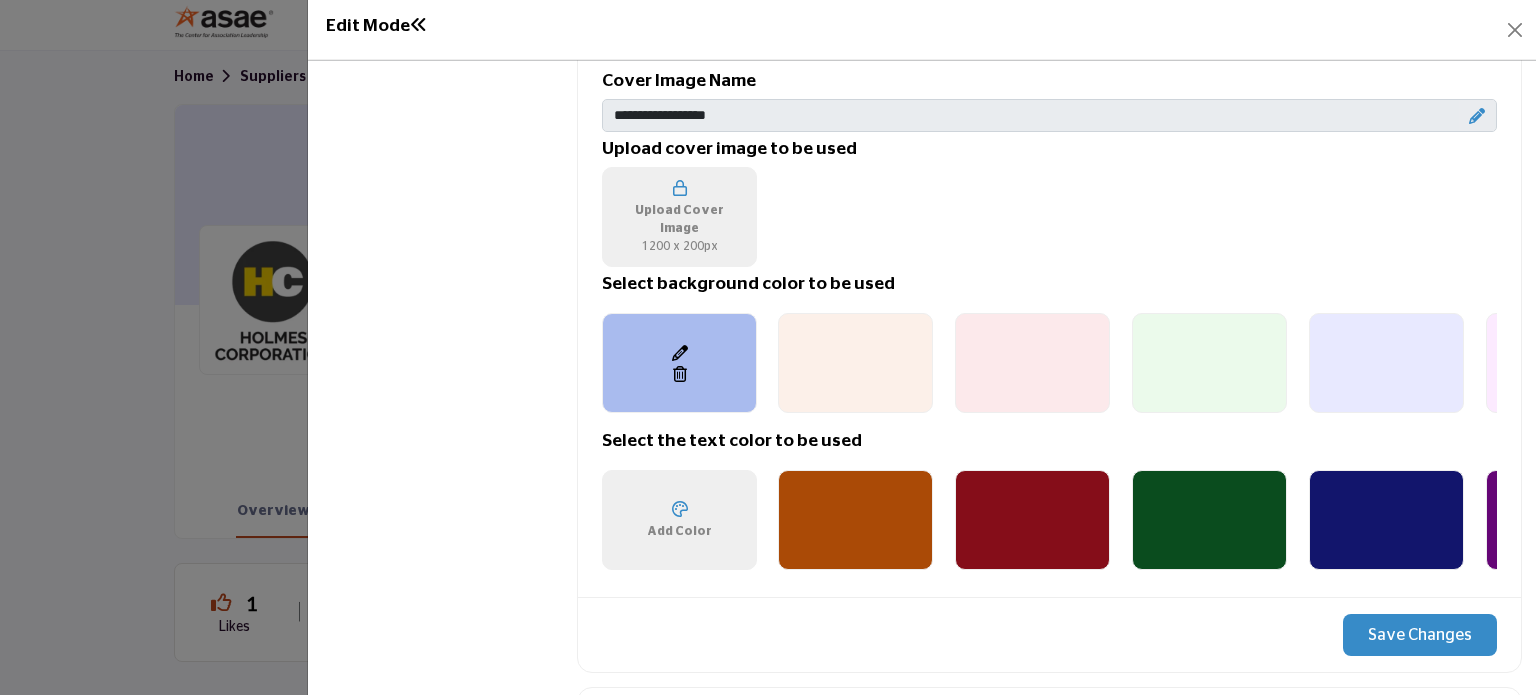 click on "*******" at bounding box center (675, 348) 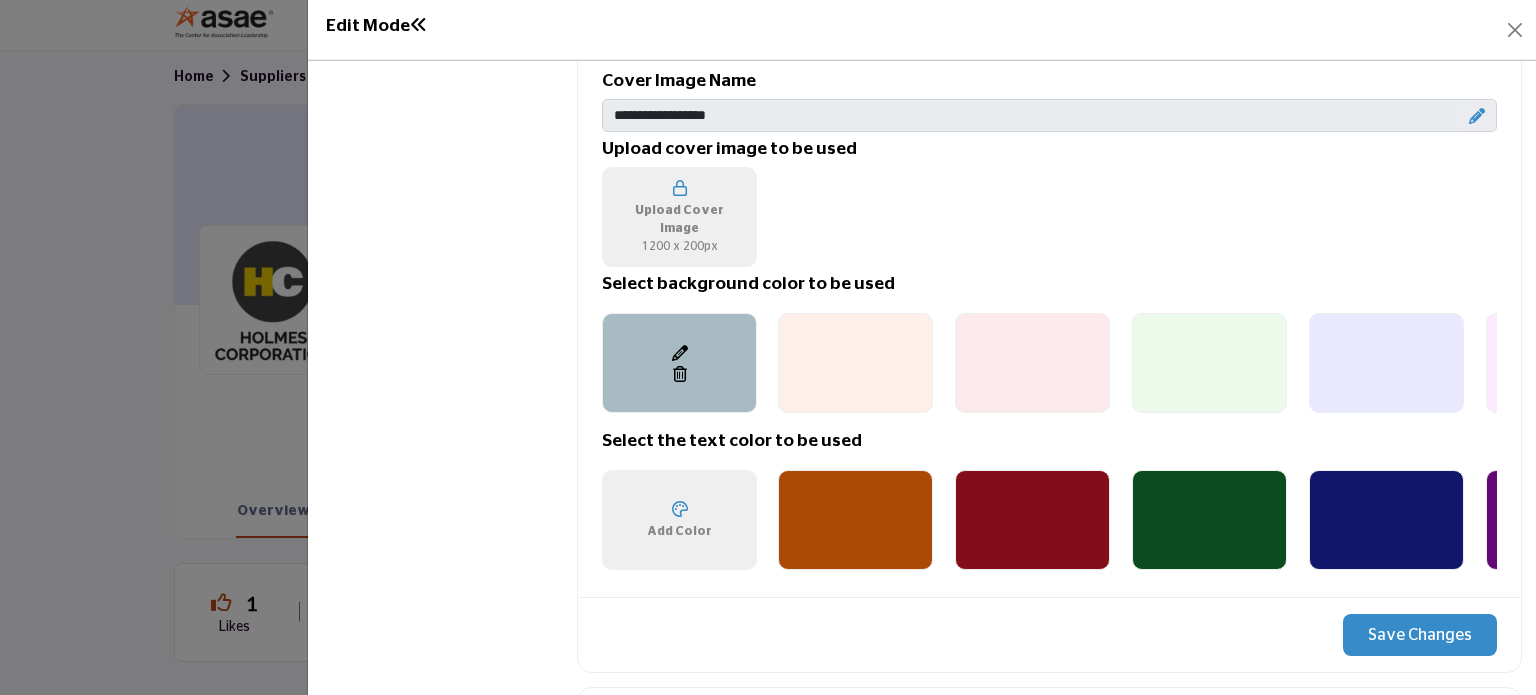 type on "*******" 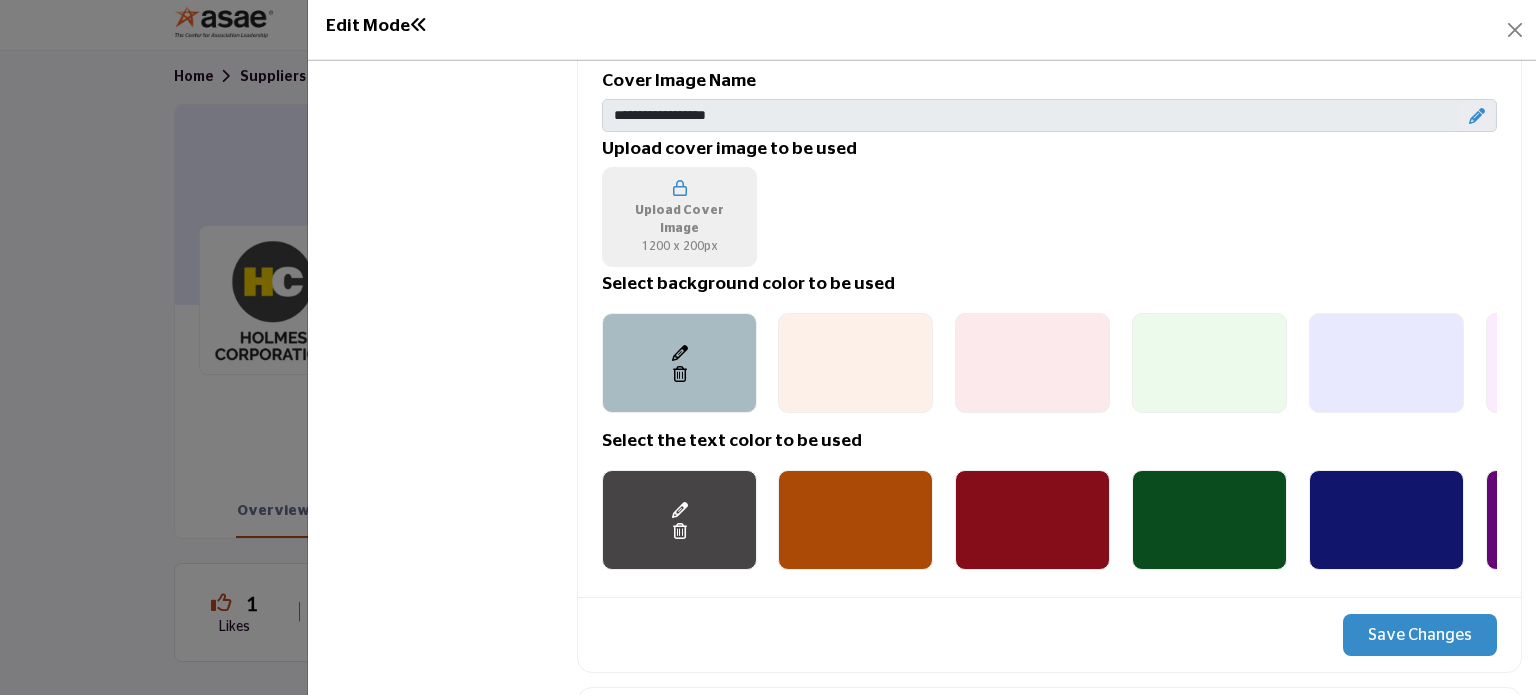 type on "*******" 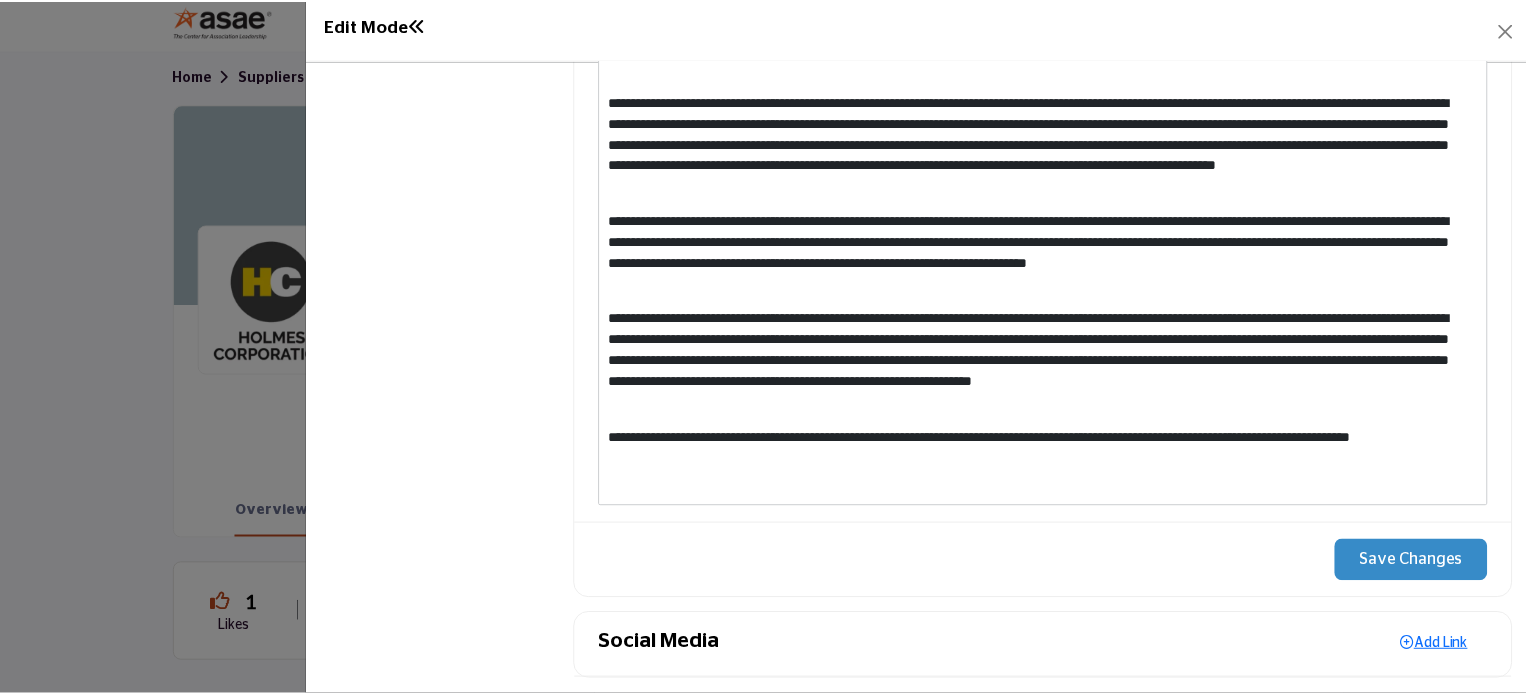 scroll, scrollTop: 2253, scrollLeft: 0, axis: vertical 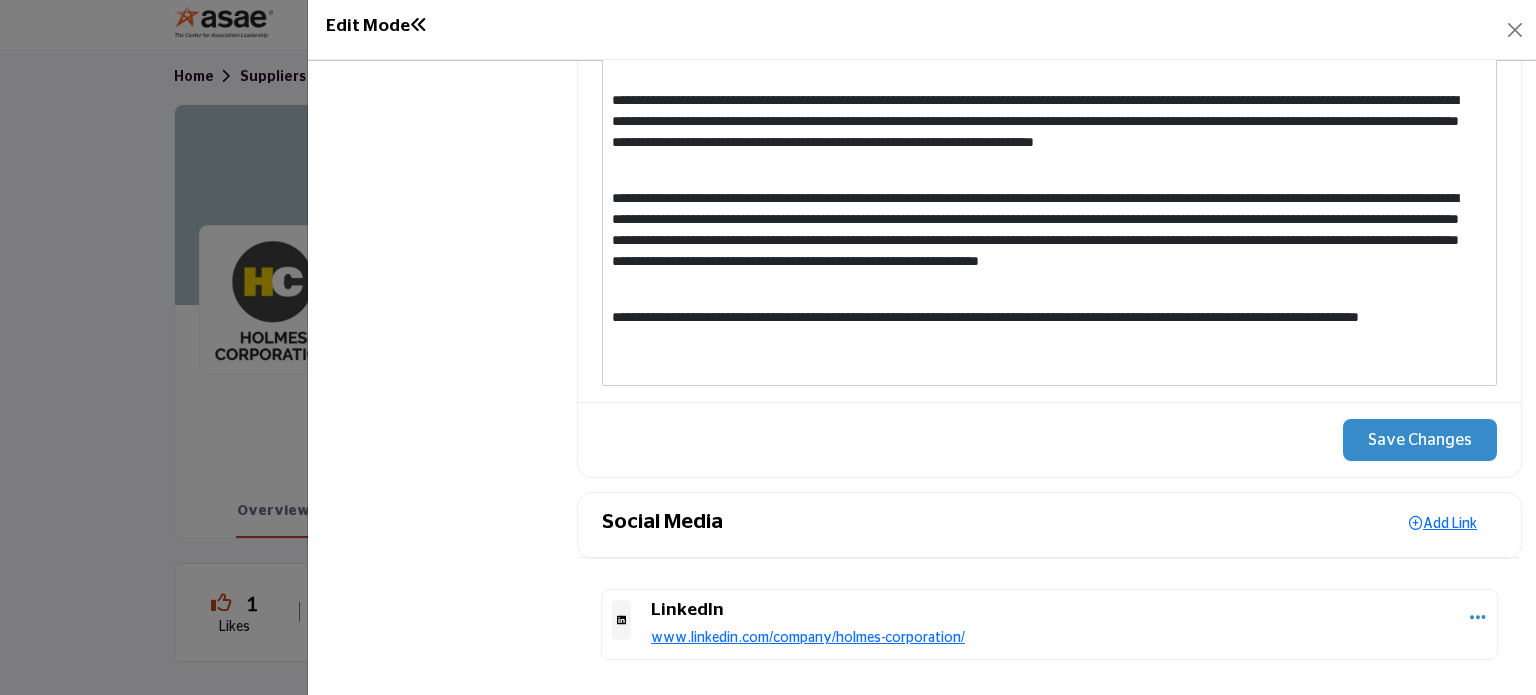click on "Save Changes" at bounding box center (1420, 440) 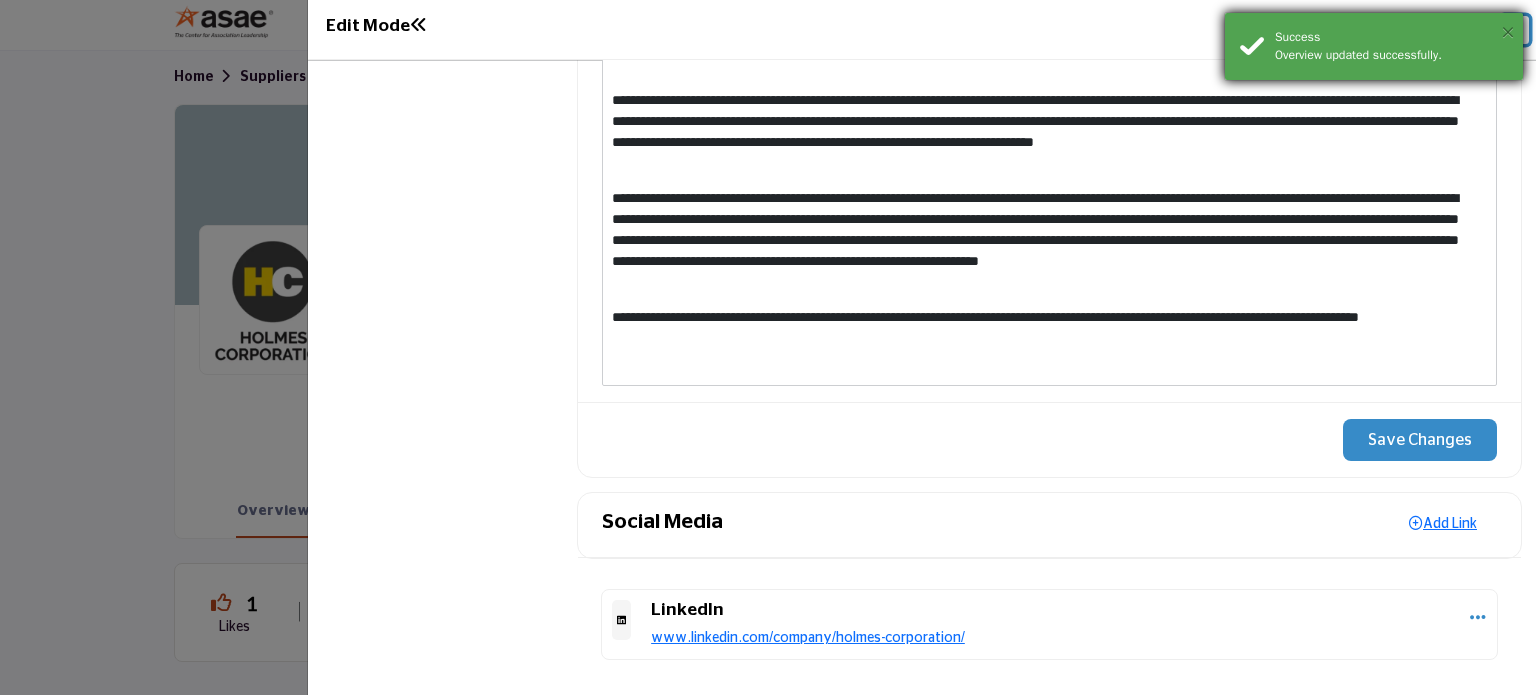 click on "×" at bounding box center (1508, 32) 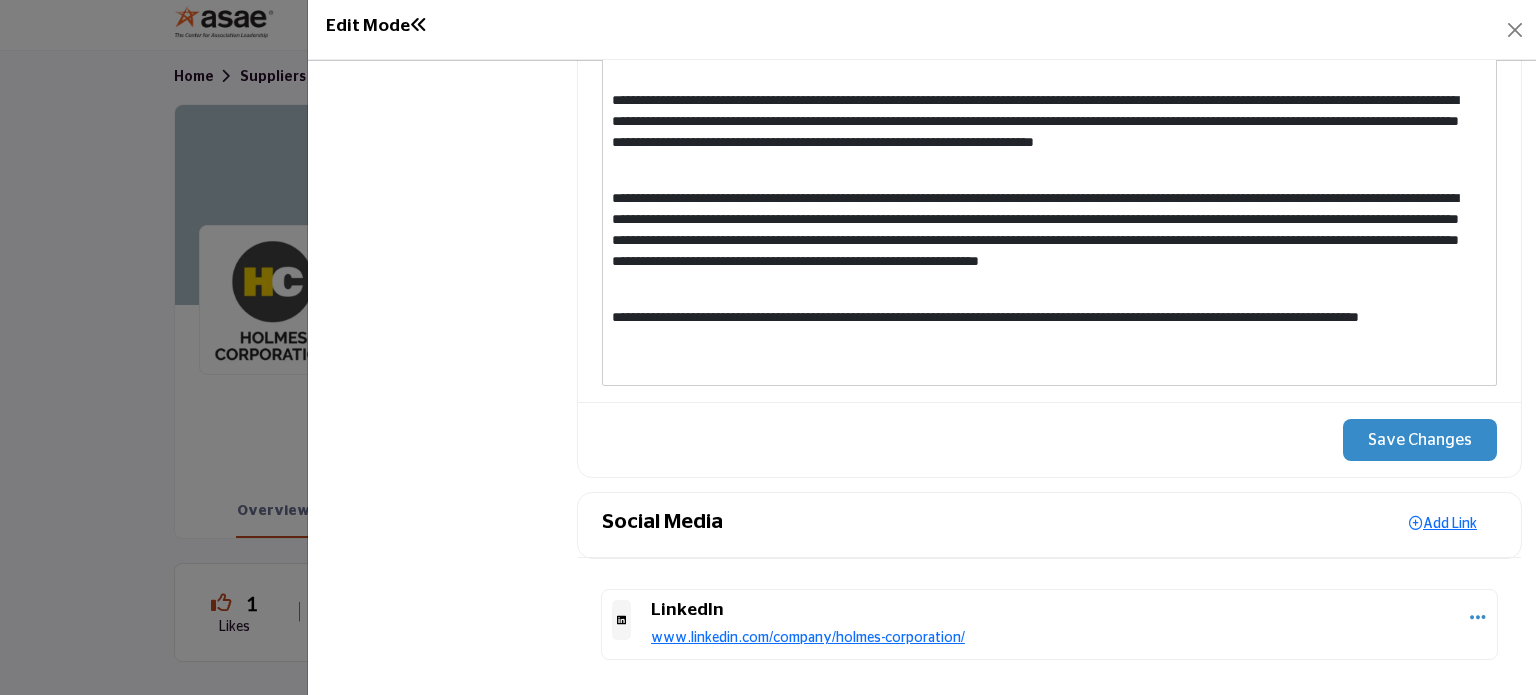 click on "Edit Mode" at bounding box center (377, 26) 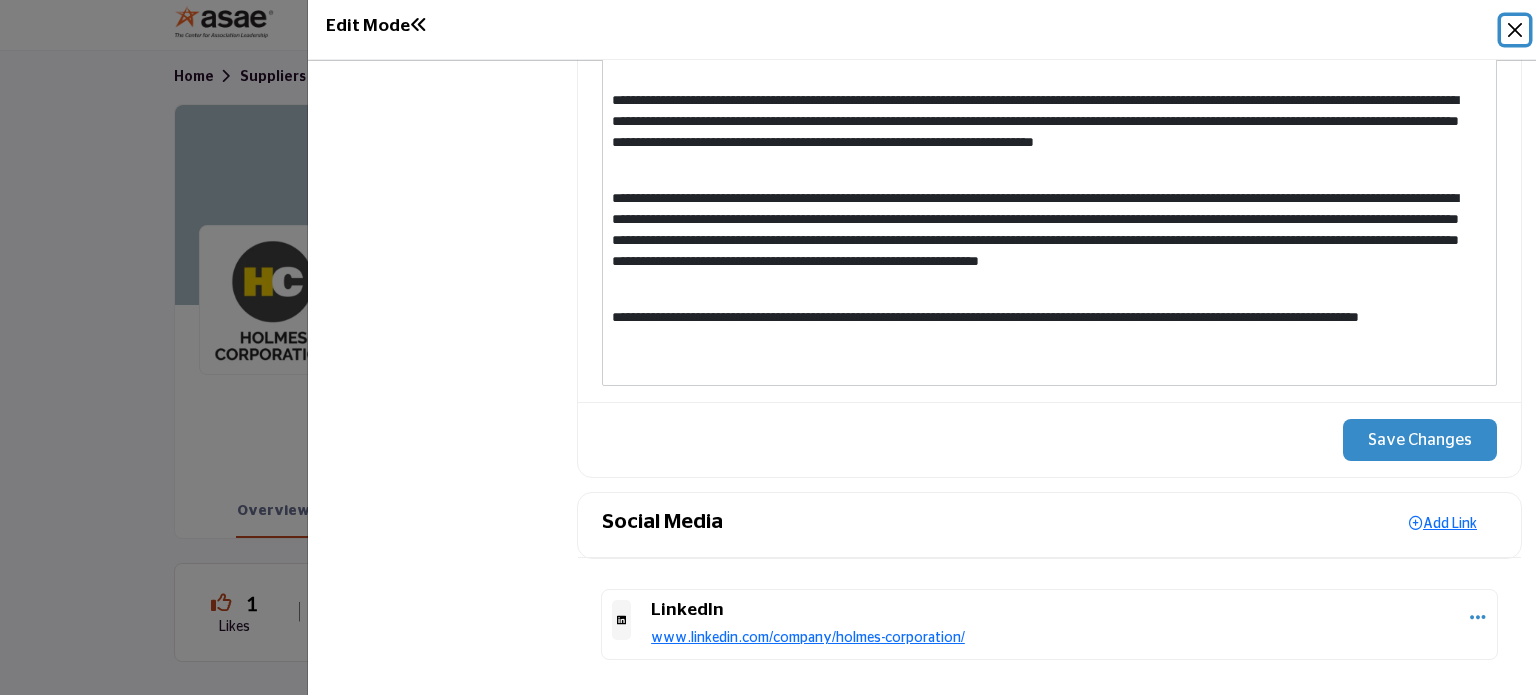 click at bounding box center (1515, 30) 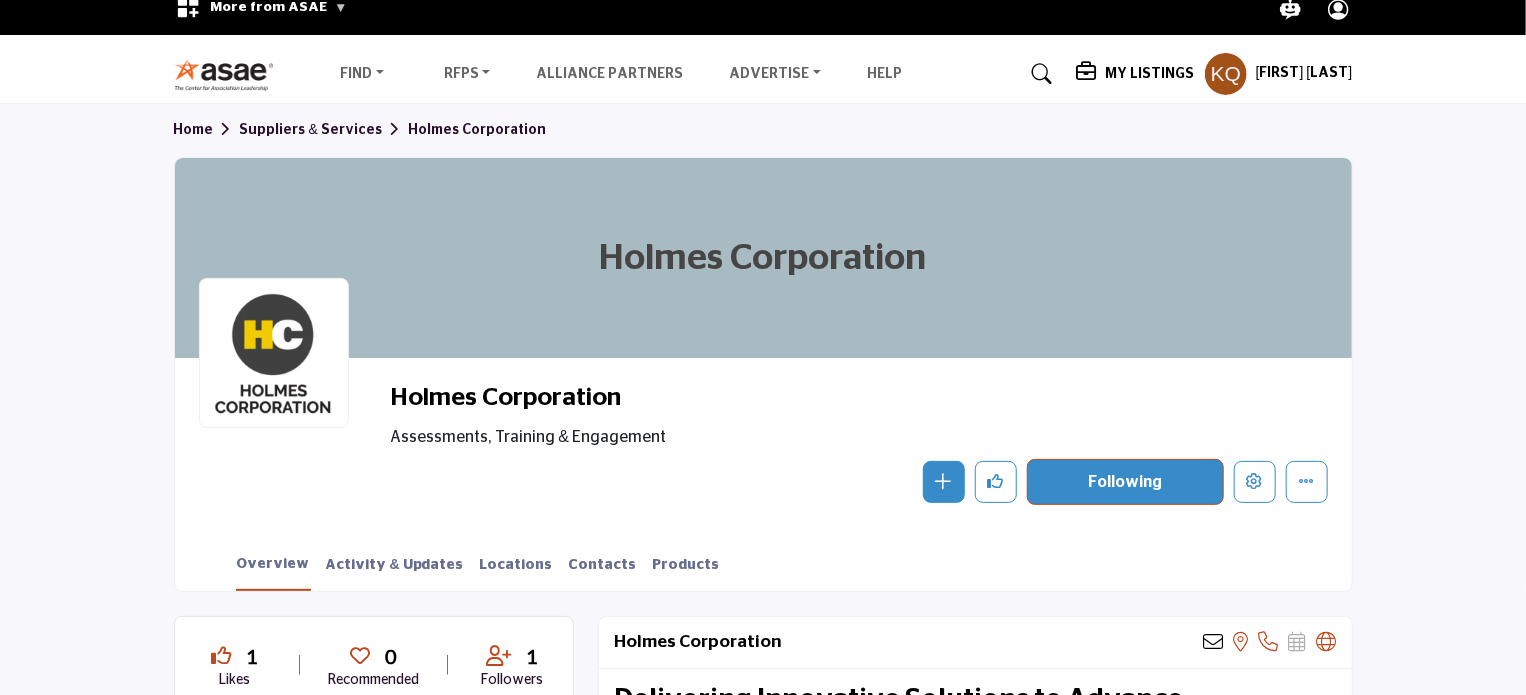 scroll, scrollTop: 11, scrollLeft: 0, axis: vertical 